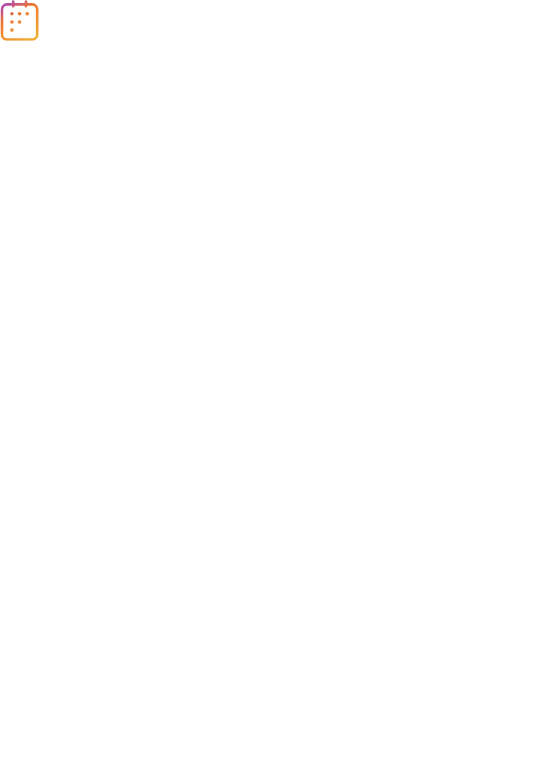 scroll, scrollTop: 0, scrollLeft: 0, axis: both 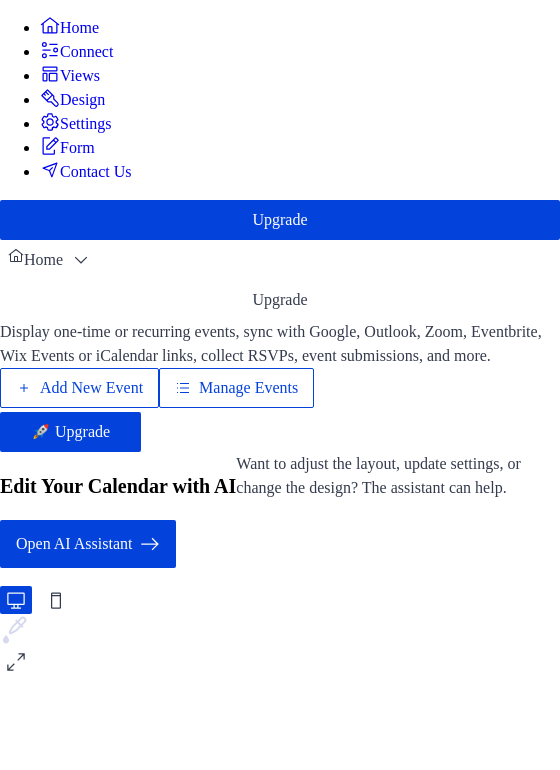 click on "Manage Events" at bounding box center (248, 388) 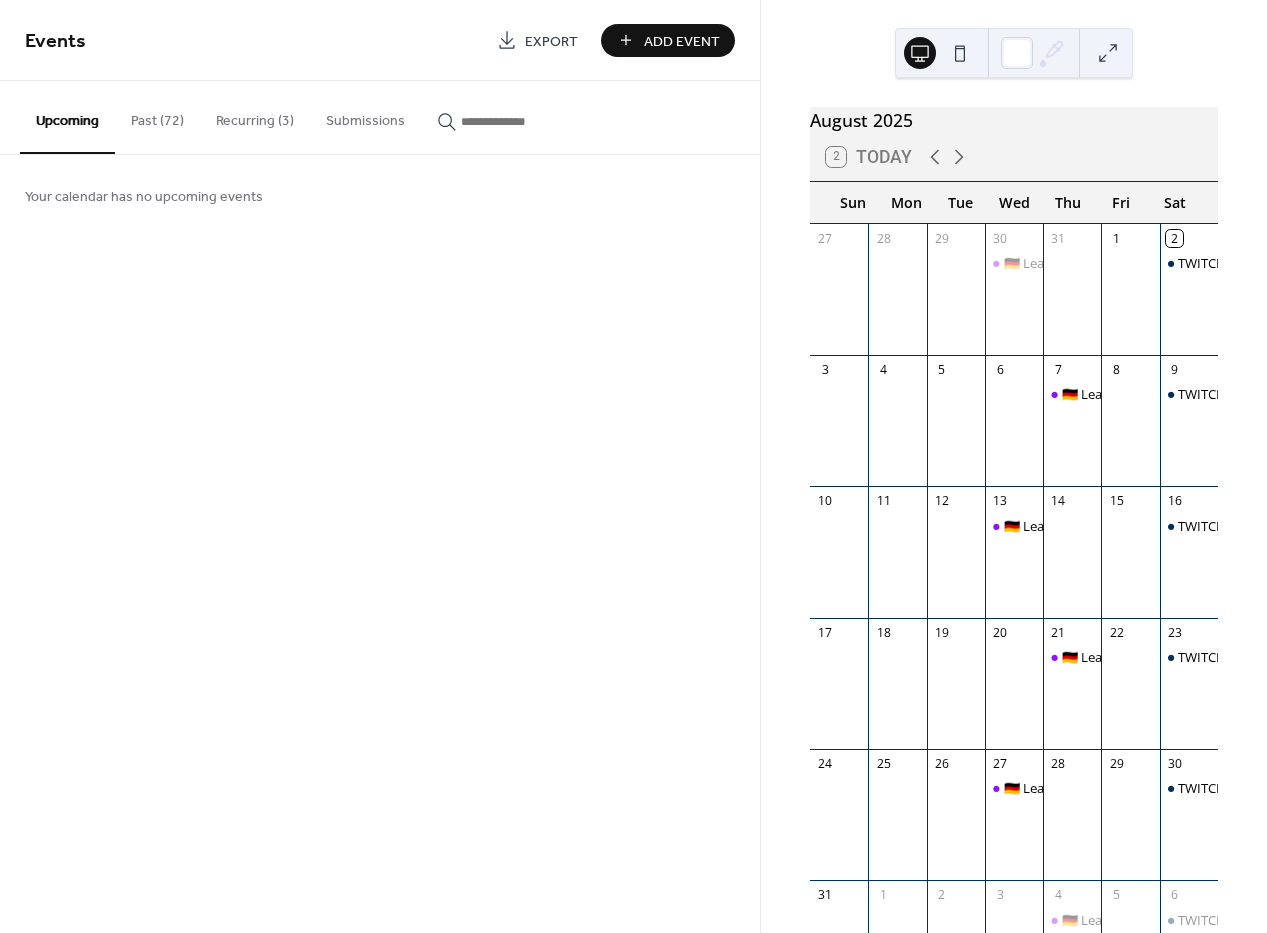 scroll, scrollTop: 0, scrollLeft: 0, axis: both 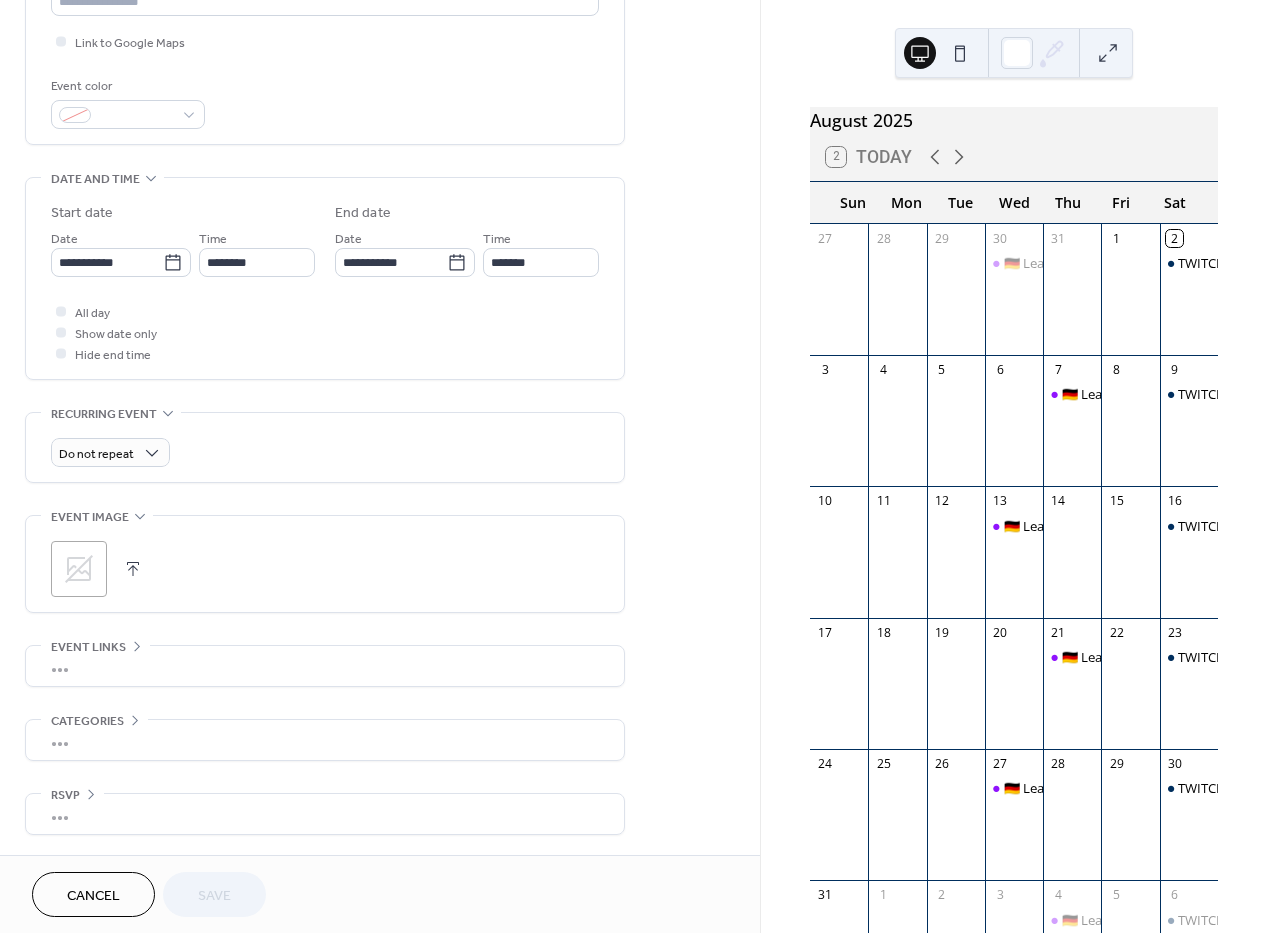 click on "•••" at bounding box center (325, 666) 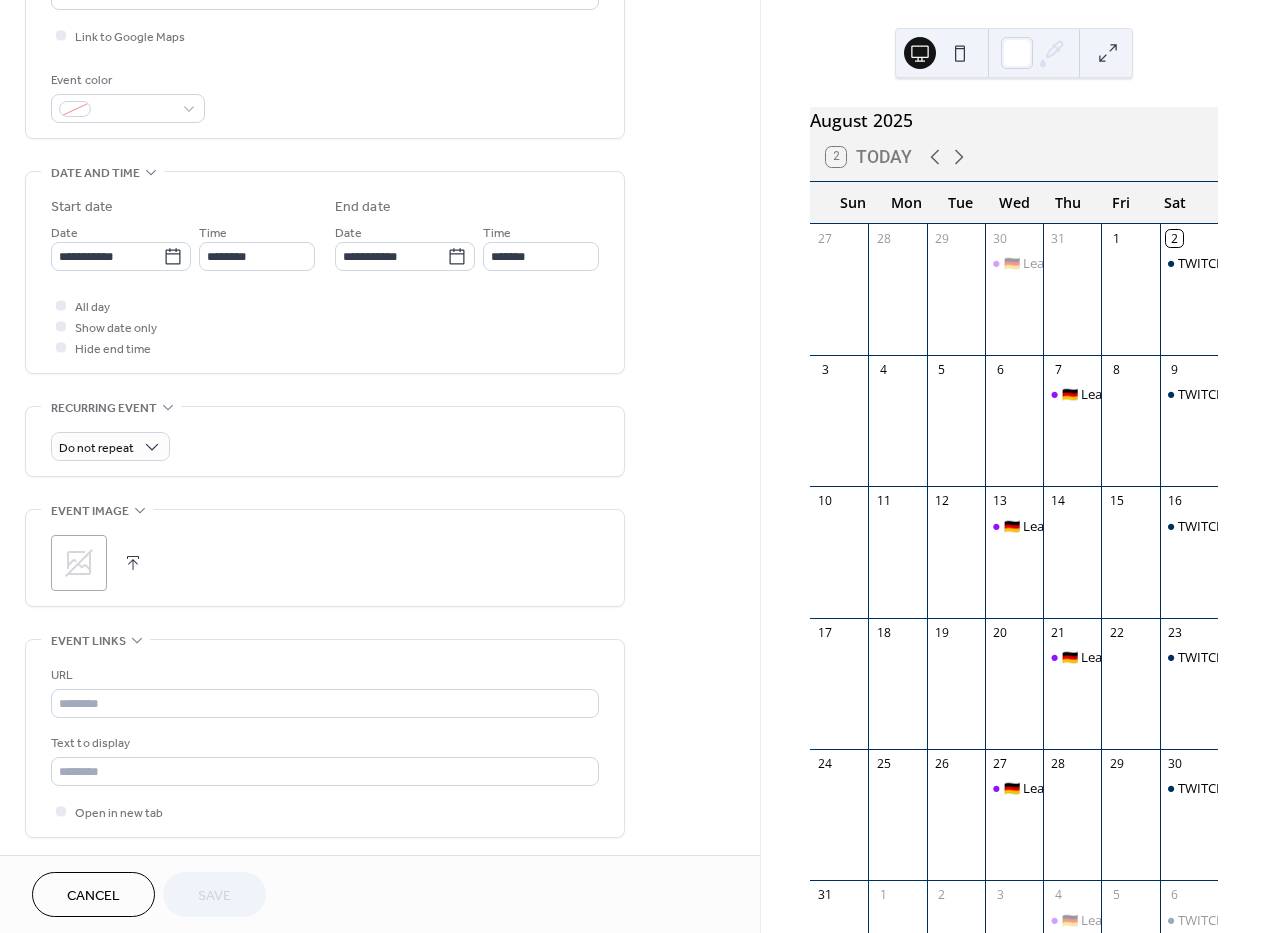scroll, scrollTop: 477, scrollLeft: 0, axis: vertical 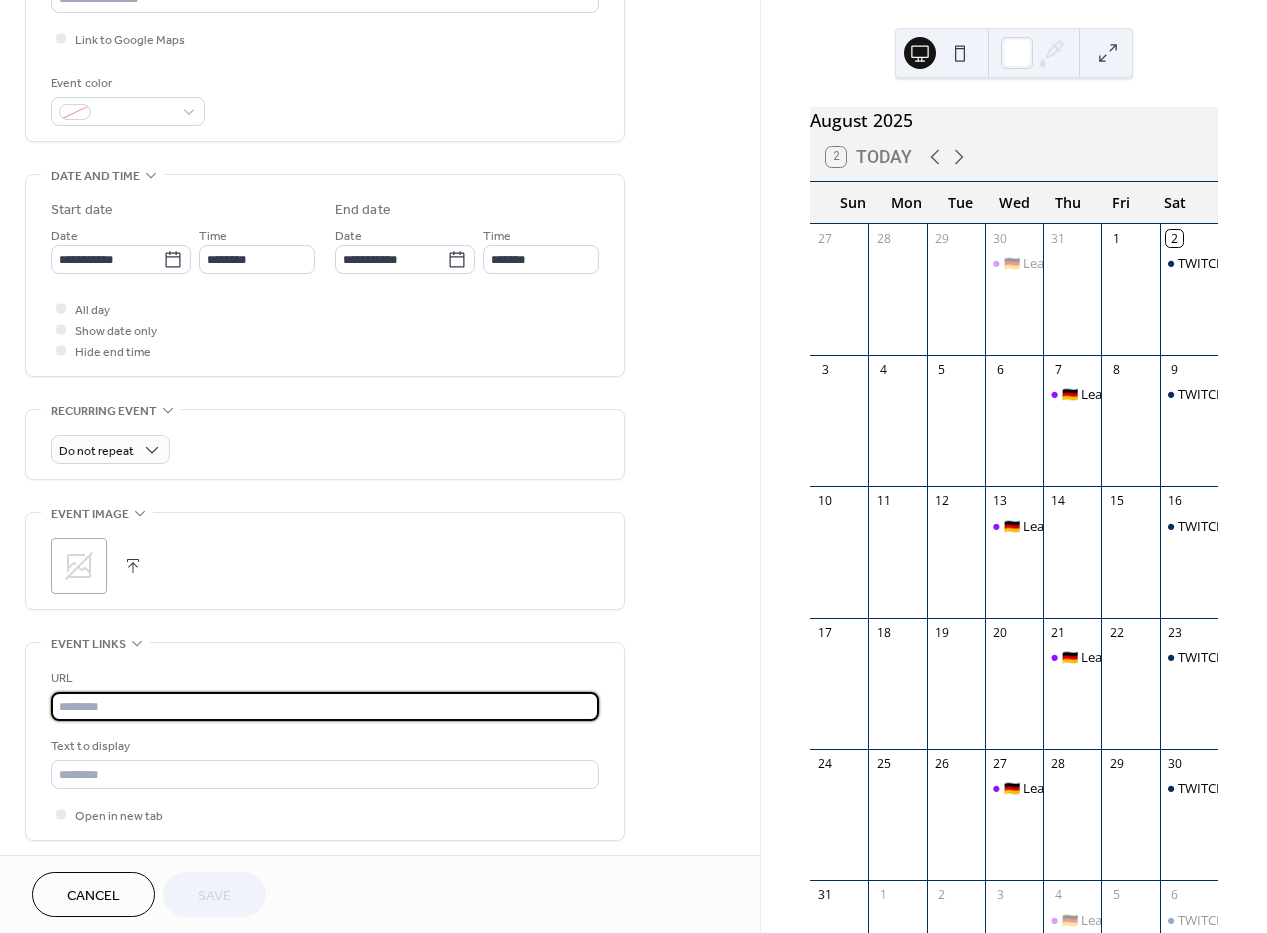 click at bounding box center (325, 706) 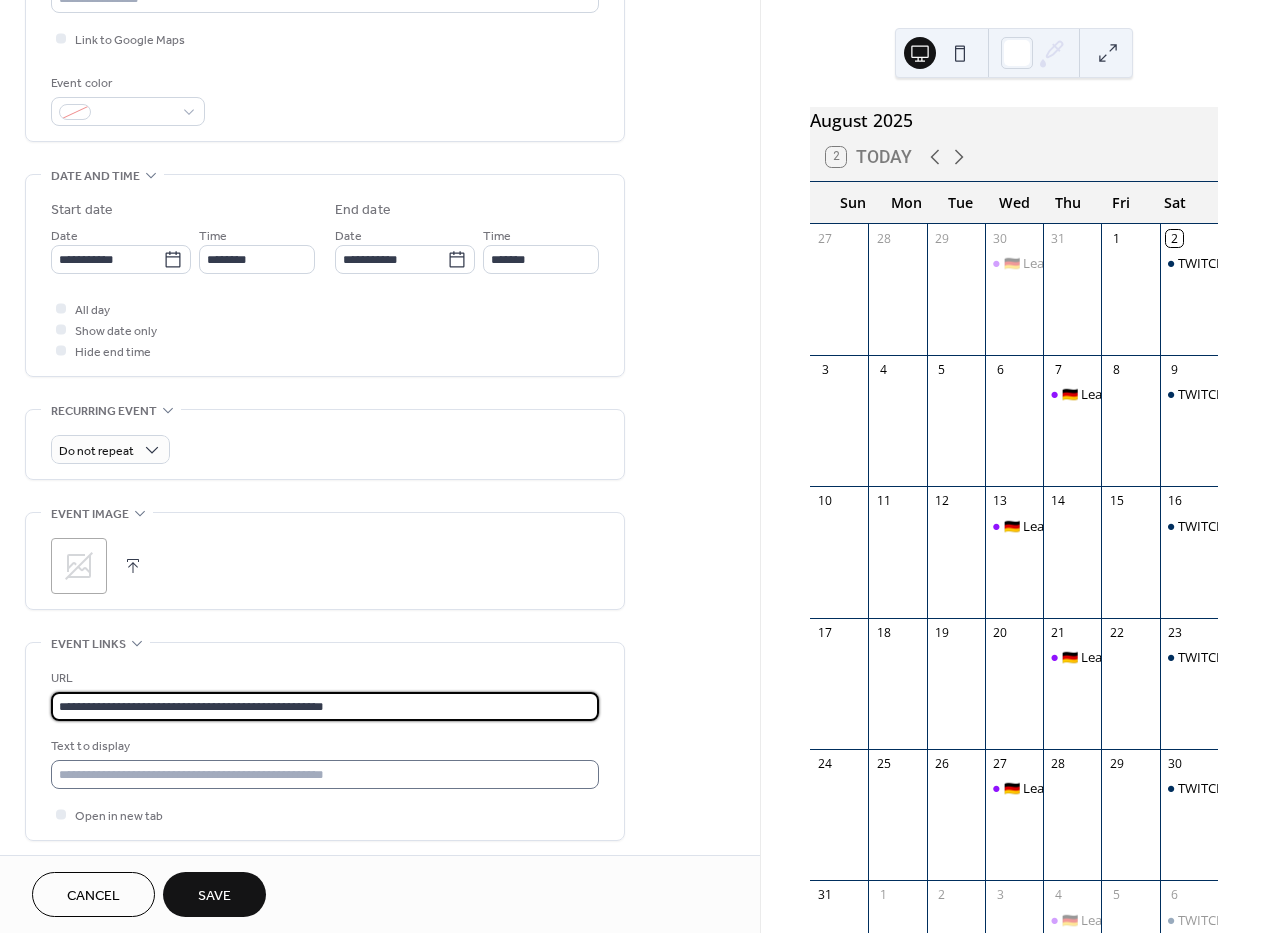 type on "**********" 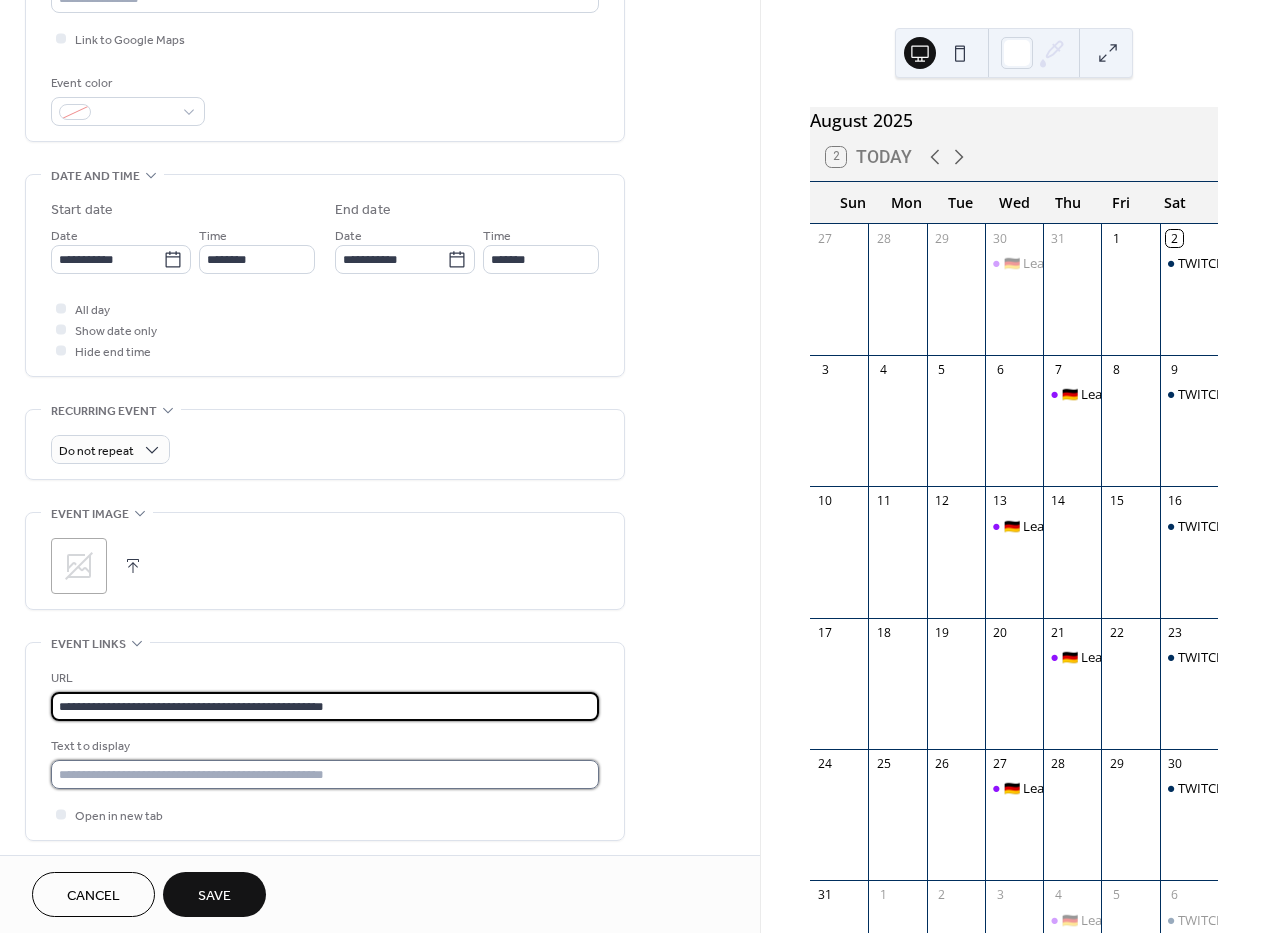 click at bounding box center [325, 774] 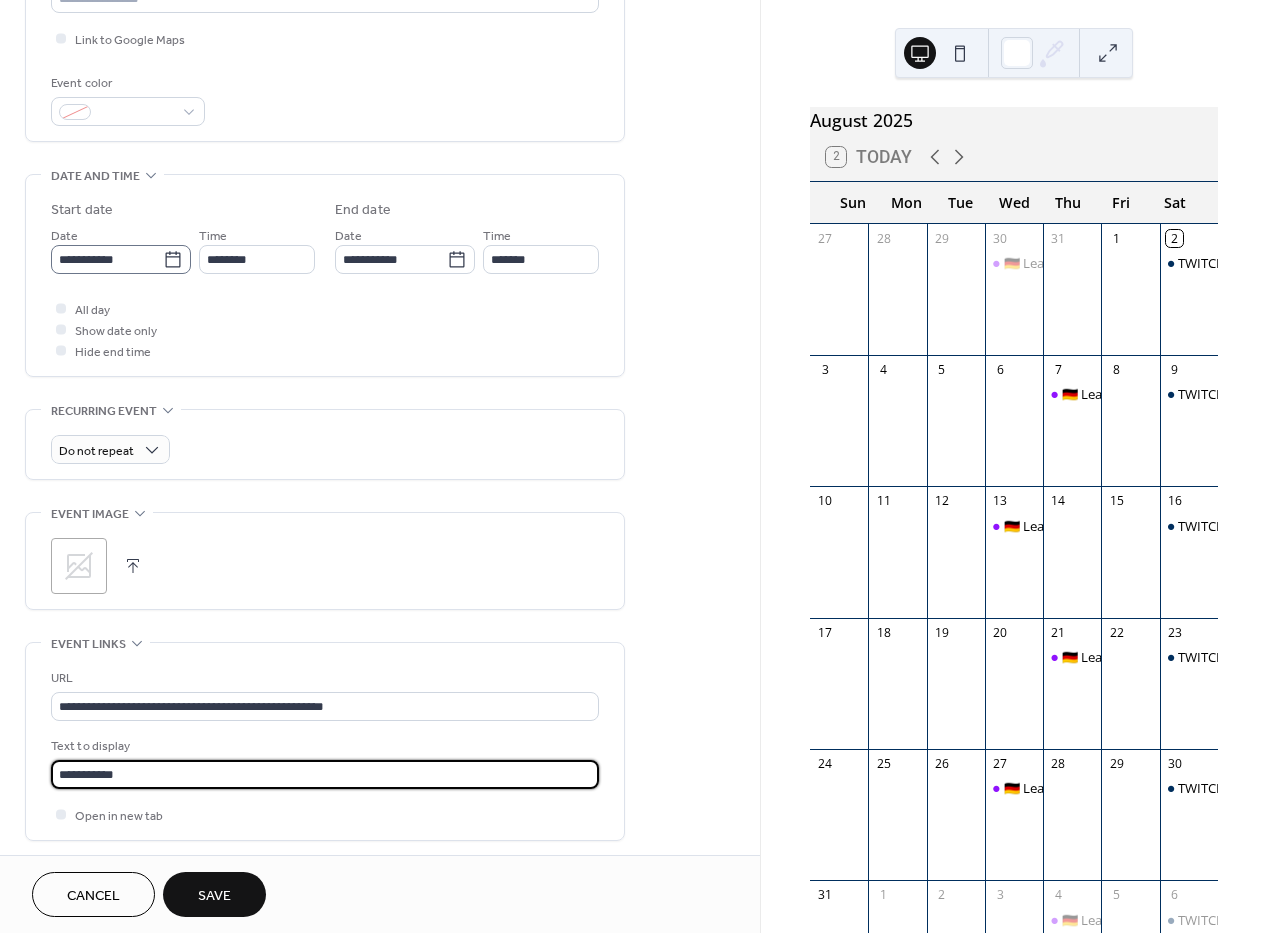 type on "**********" 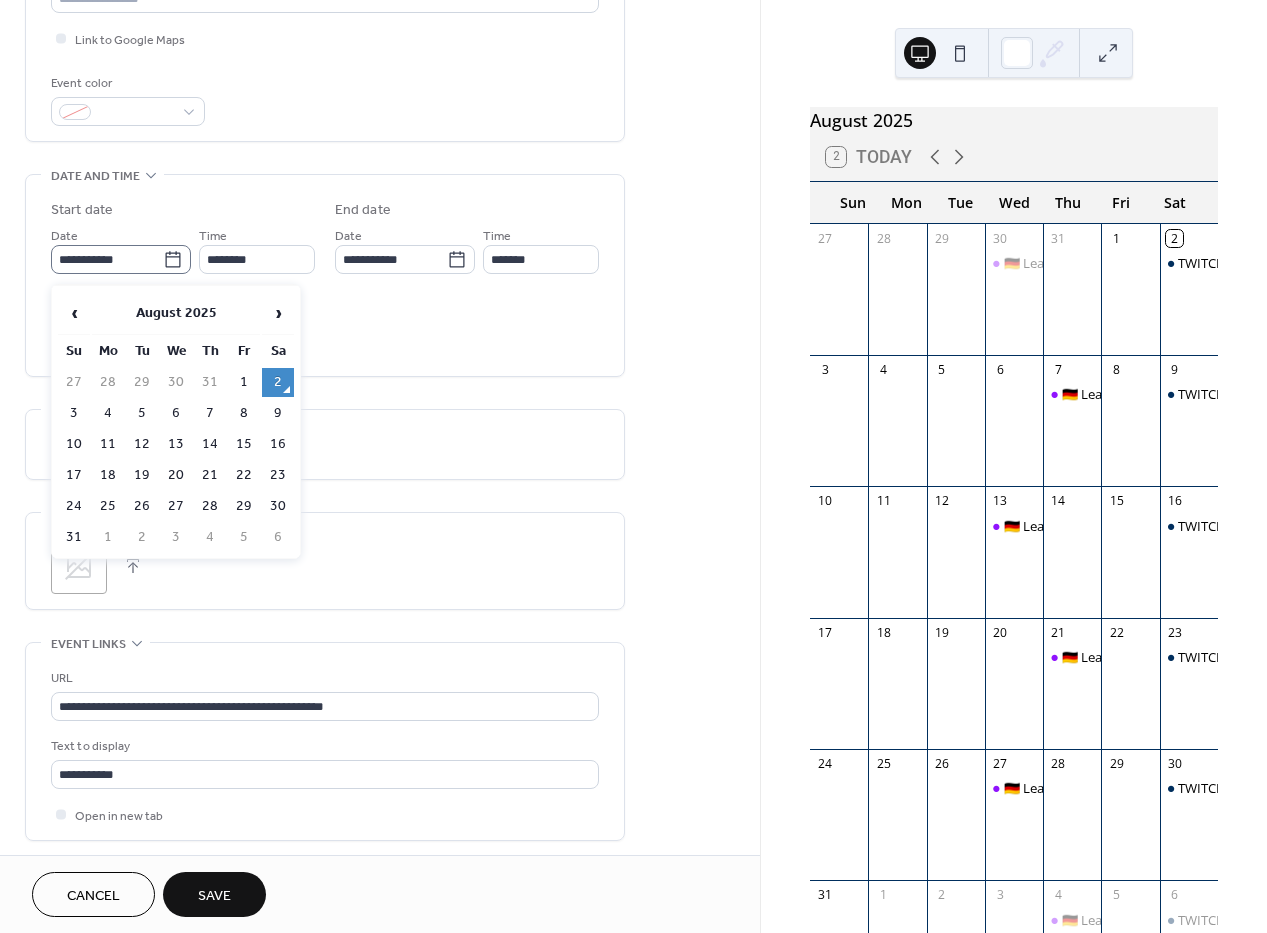 click 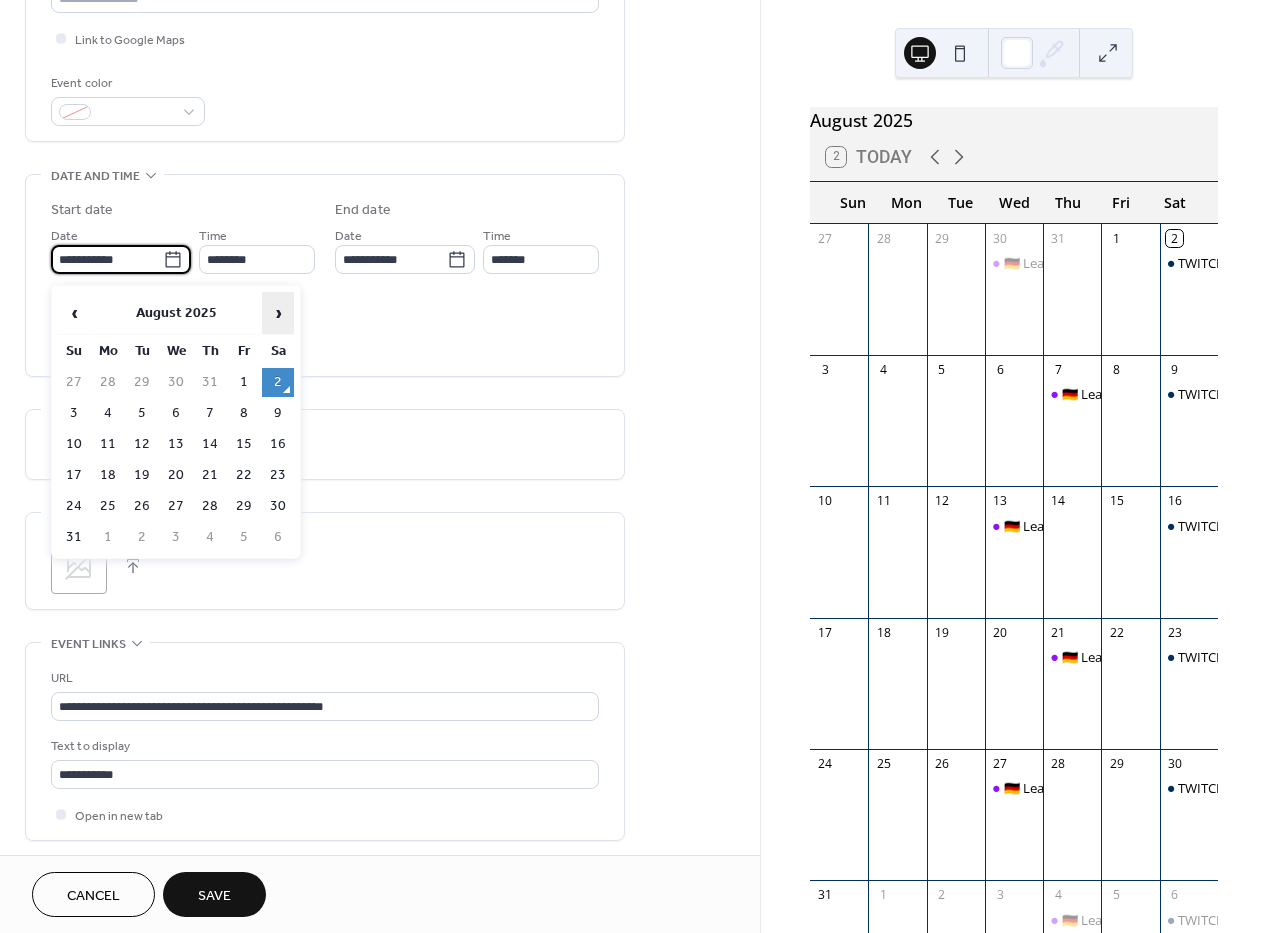 click on "›" at bounding box center (278, 313) 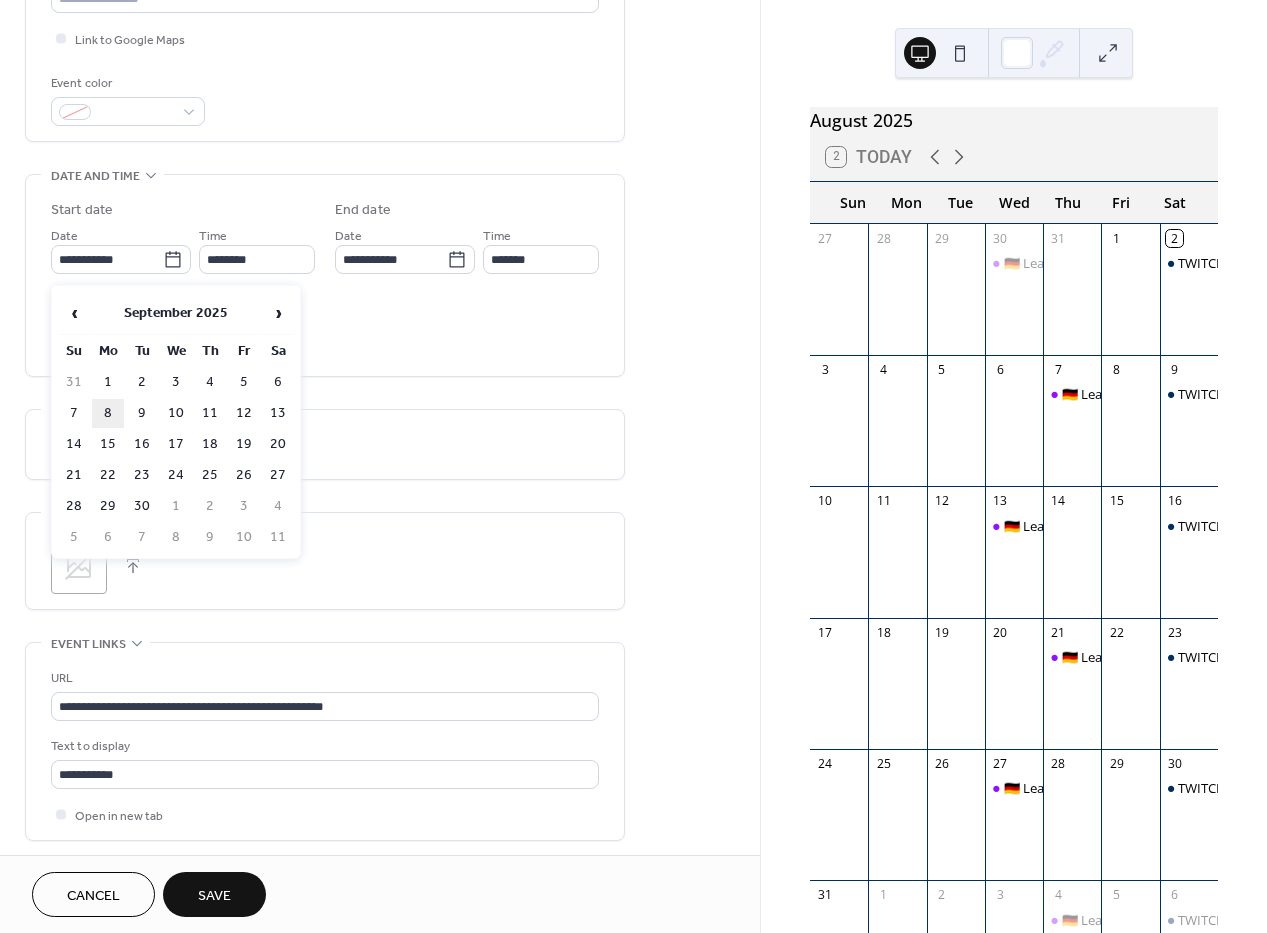 click on "8" at bounding box center (108, 413) 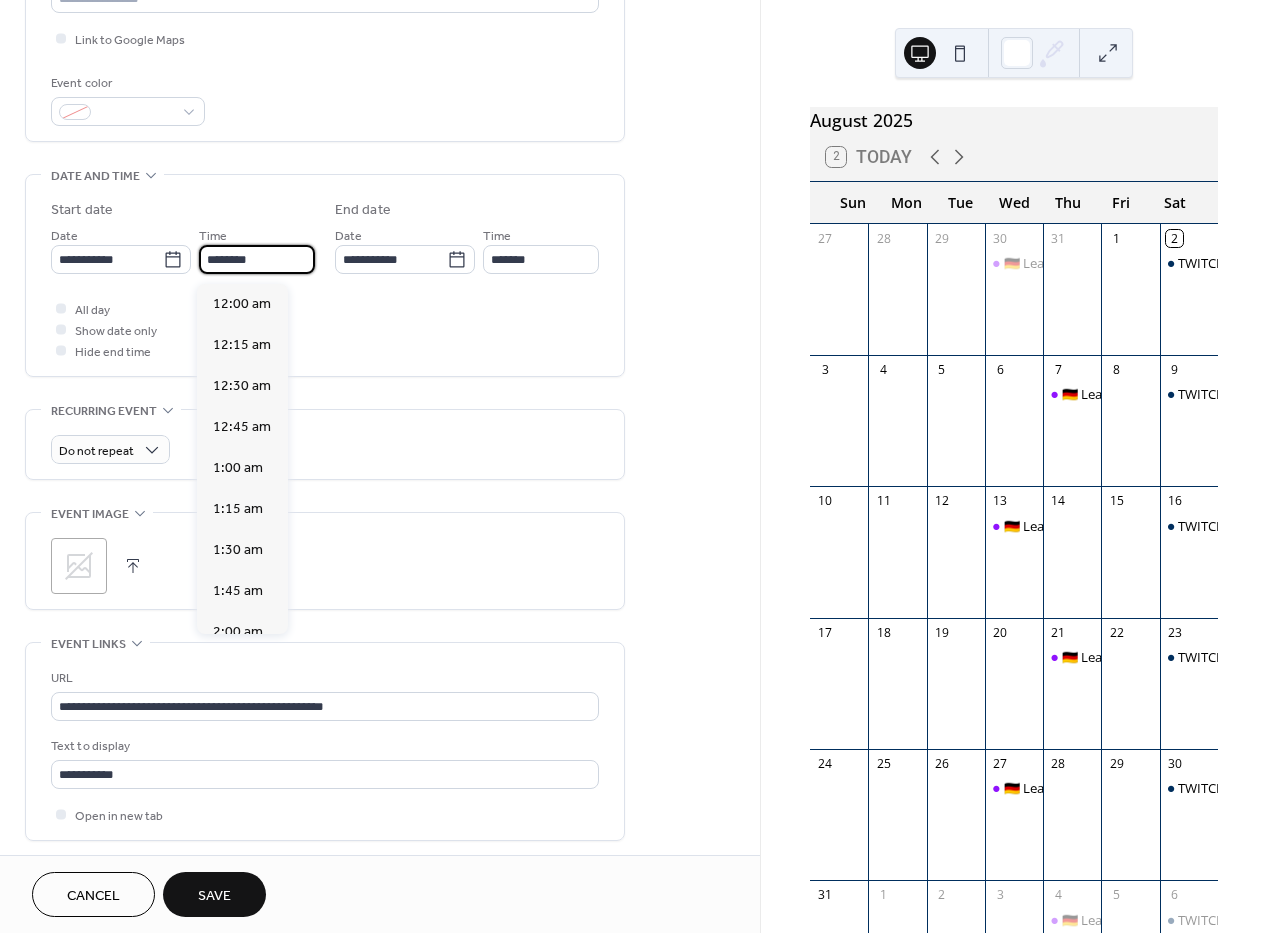 scroll, scrollTop: 1968, scrollLeft: 0, axis: vertical 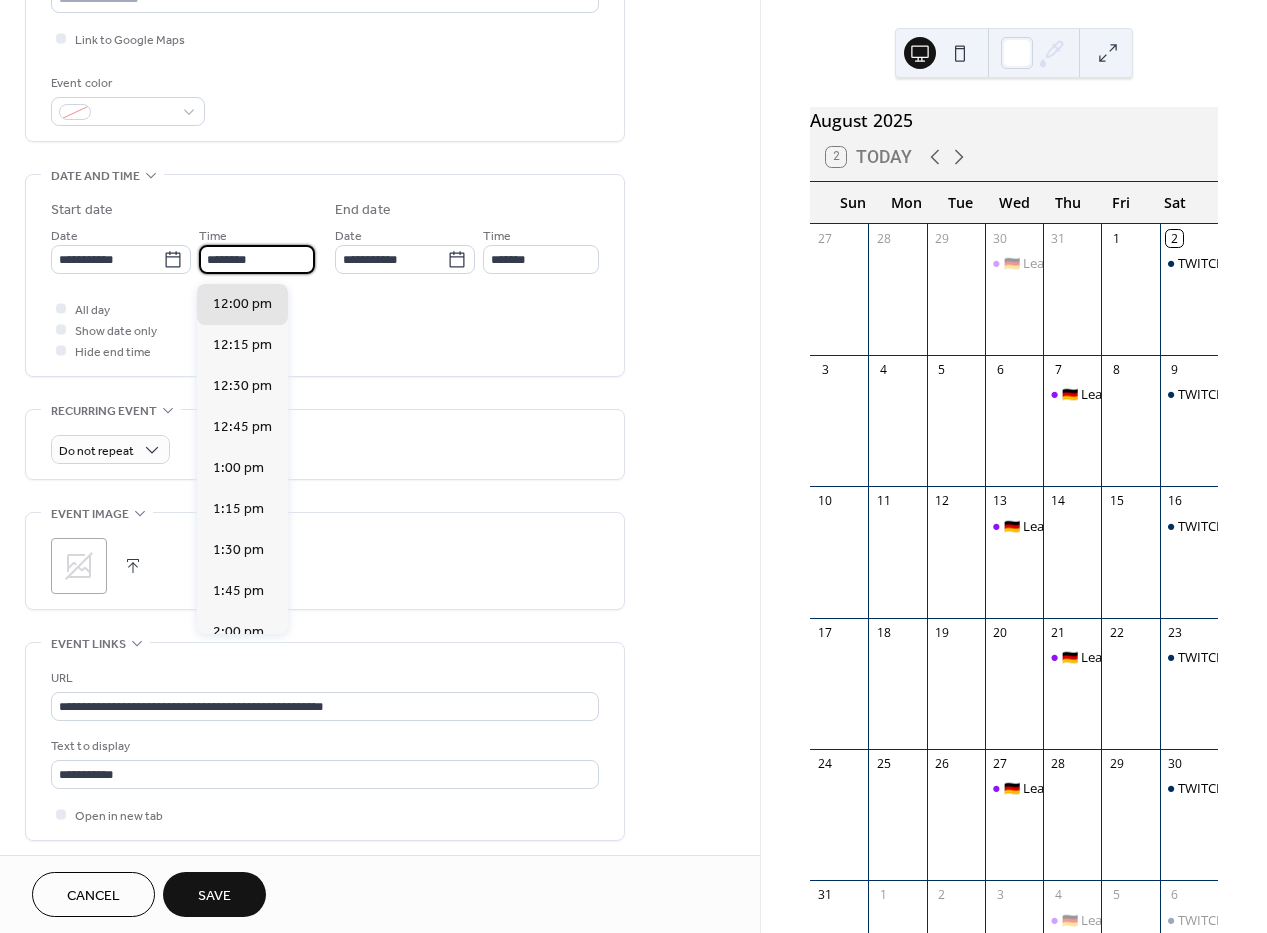 drag, startPoint x: 219, startPoint y: 265, endPoint x: 204, endPoint y: 265, distance: 15 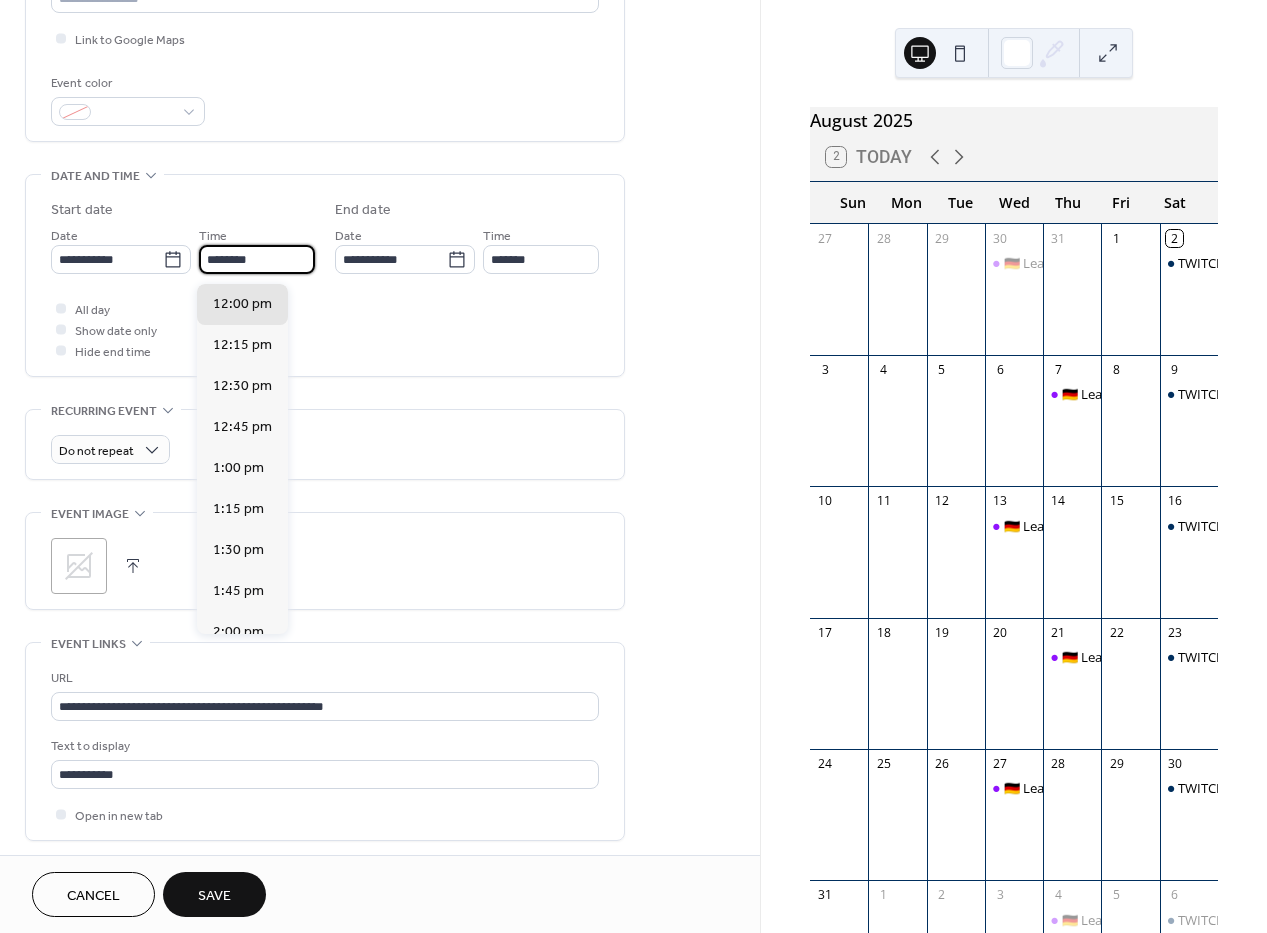 click on "********" at bounding box center (257, 259) 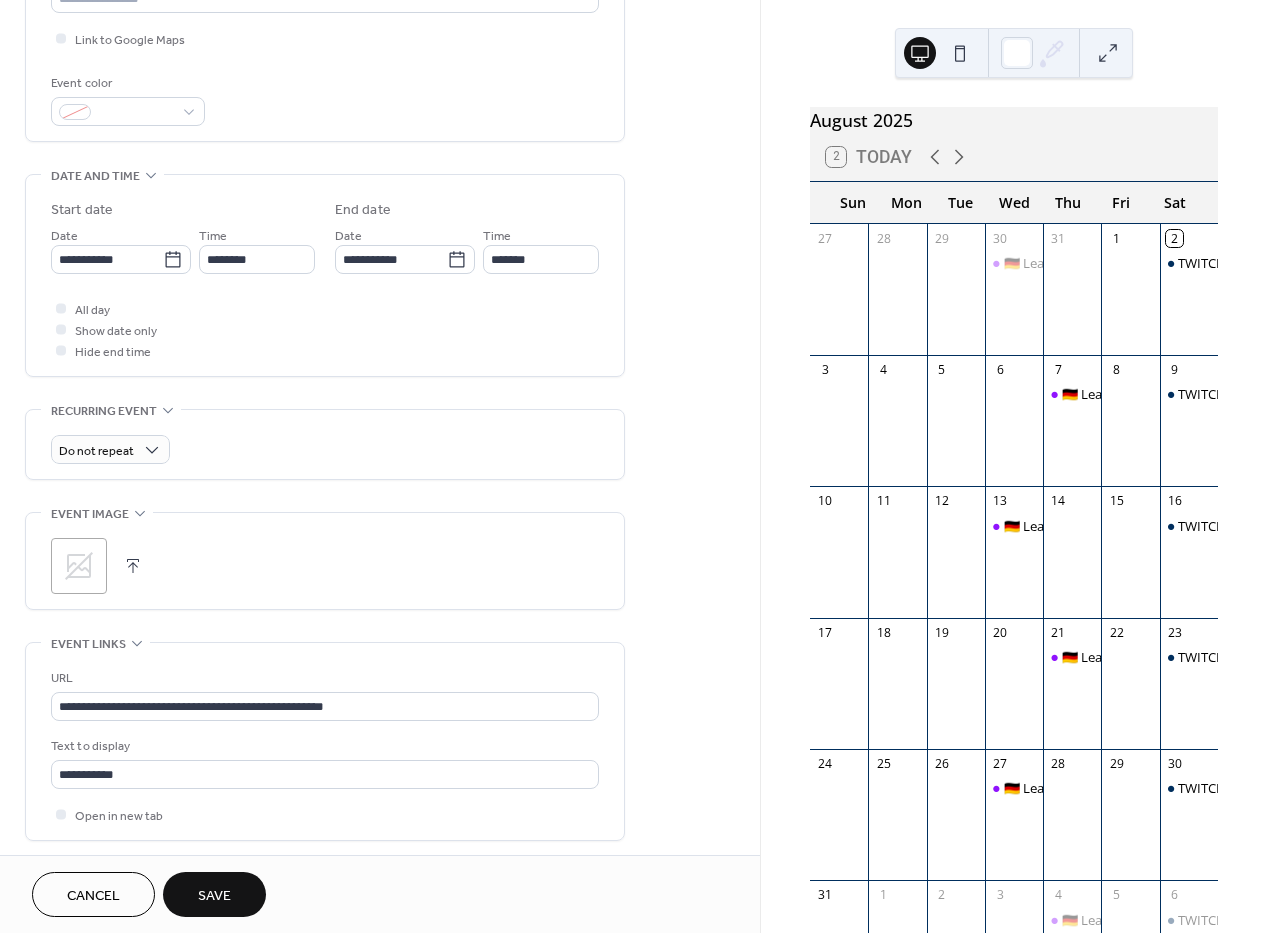 click on "**********" at bounding box center (325, 311) 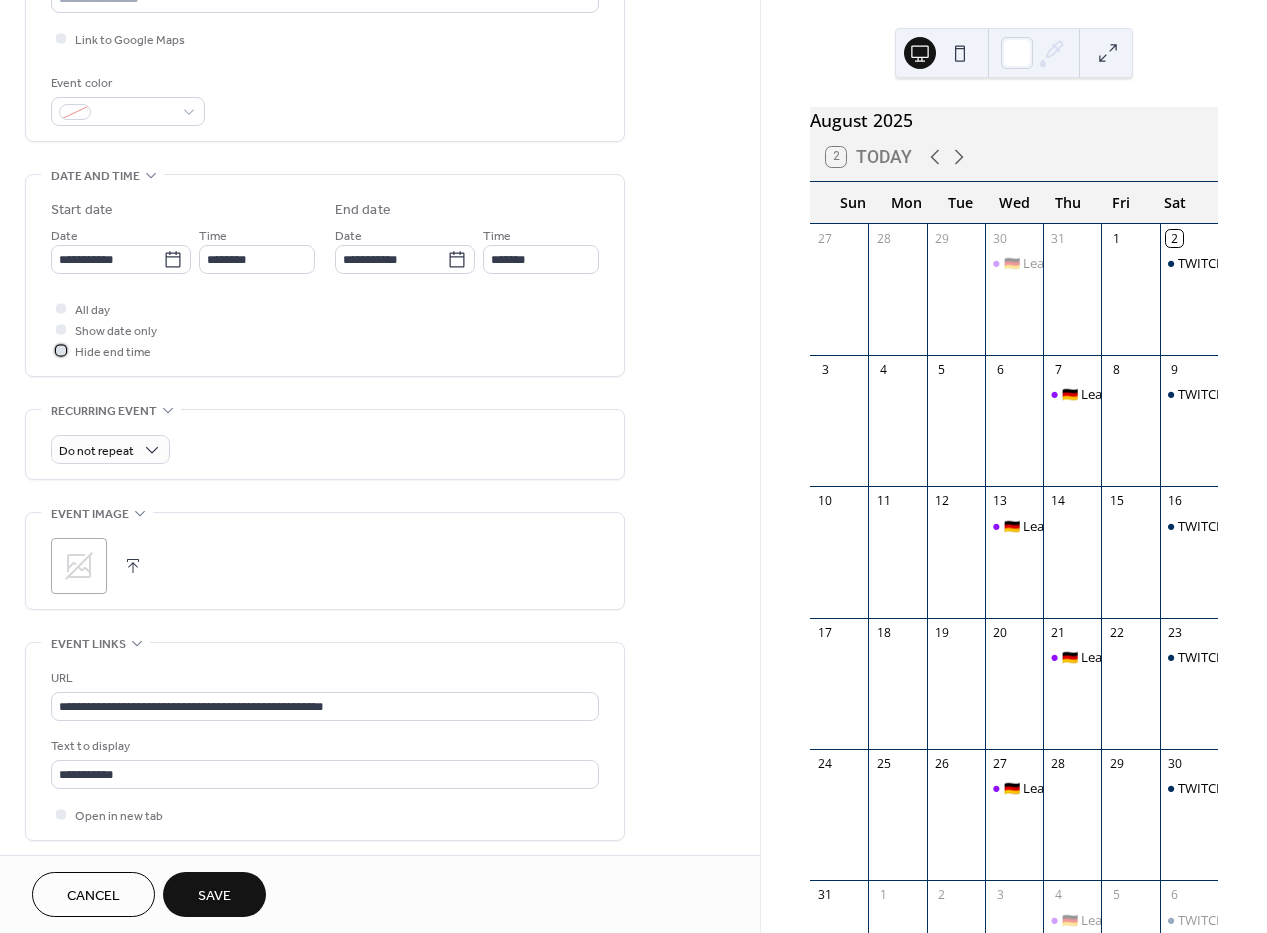 click at bounding box center (61, 350) 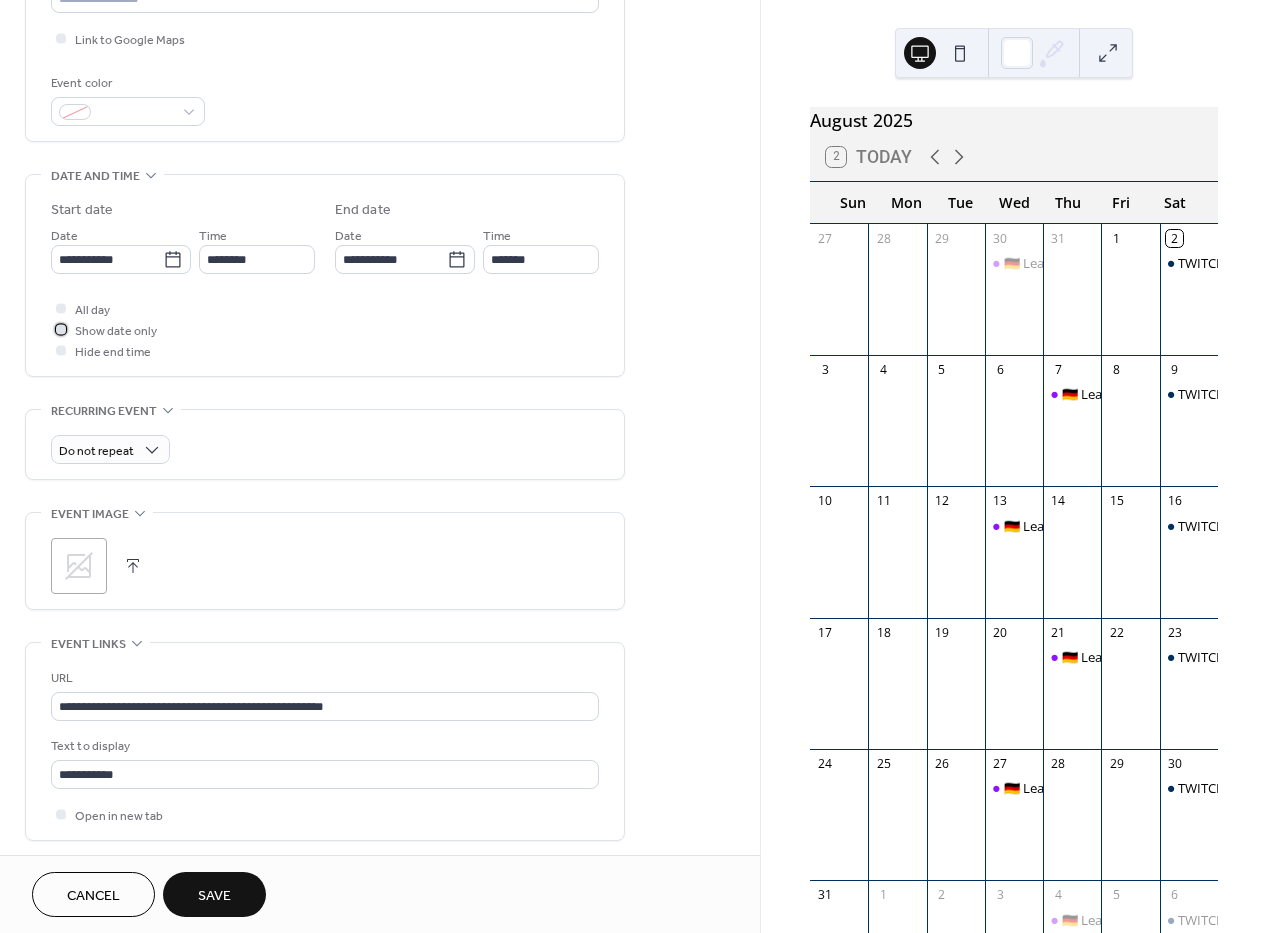 click at bounding box center [61, 329] 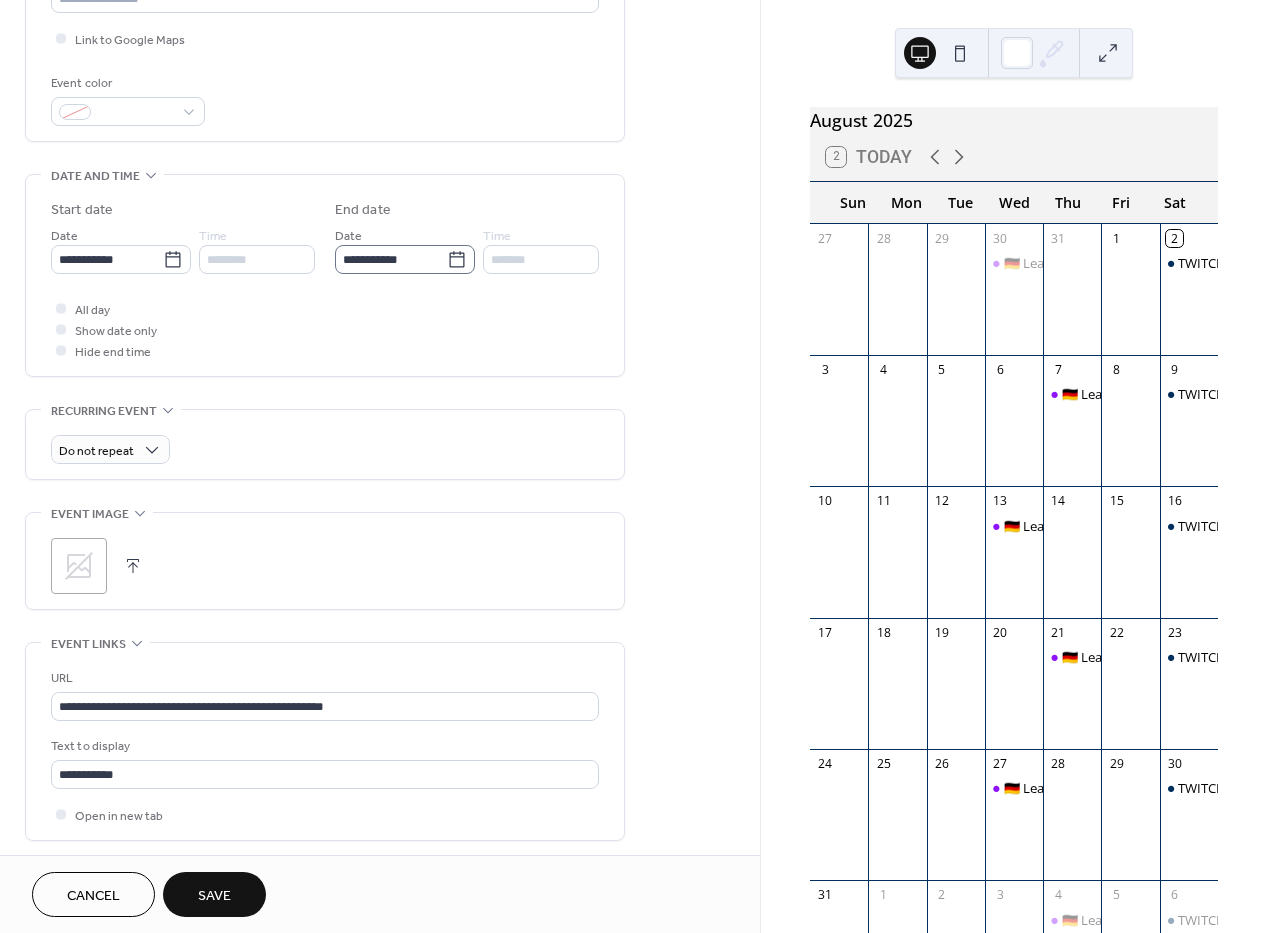 click 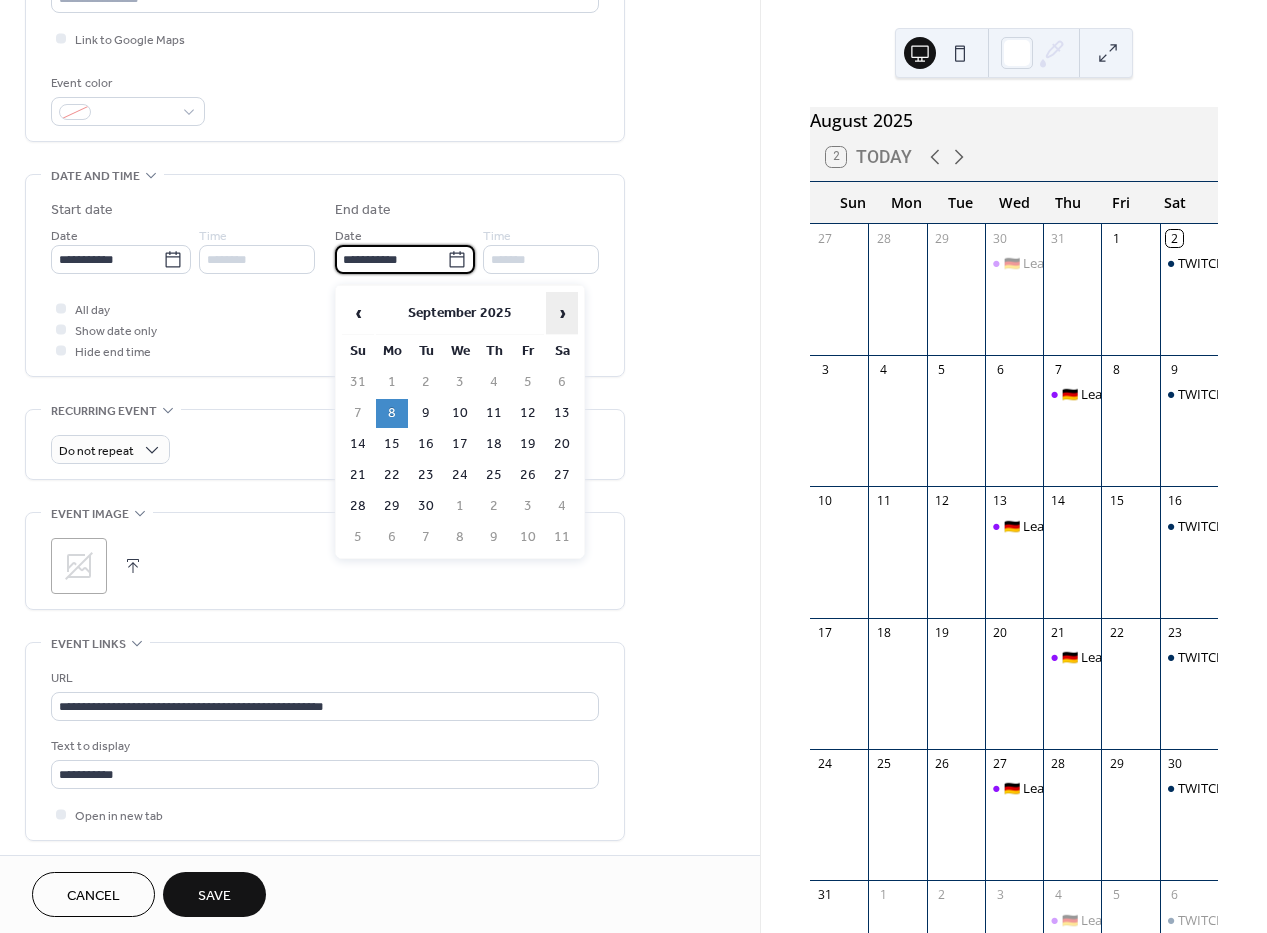 click on "›" at bounding box center (562, 313) 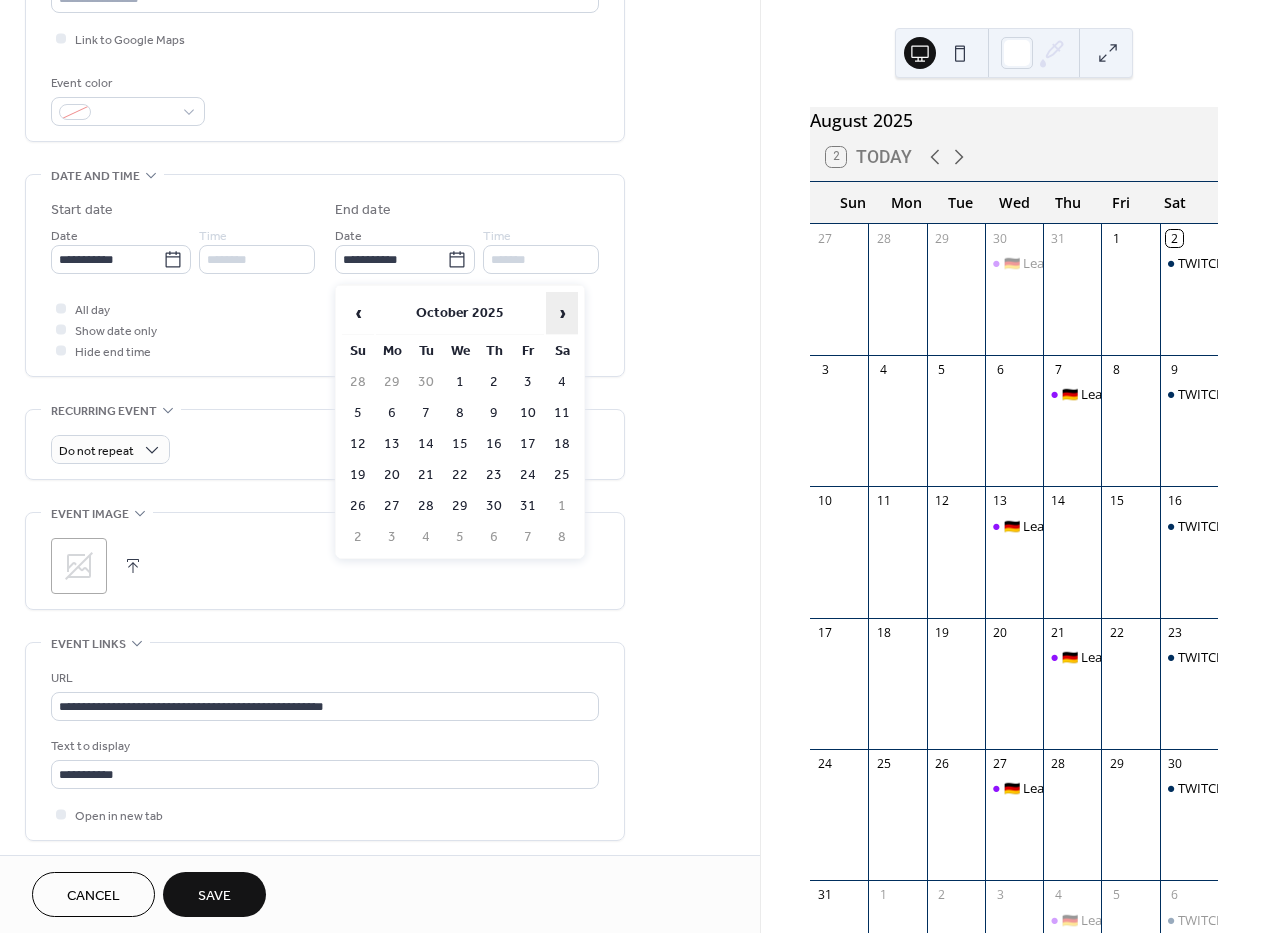 click on "›" at bounding box center (562, 313) 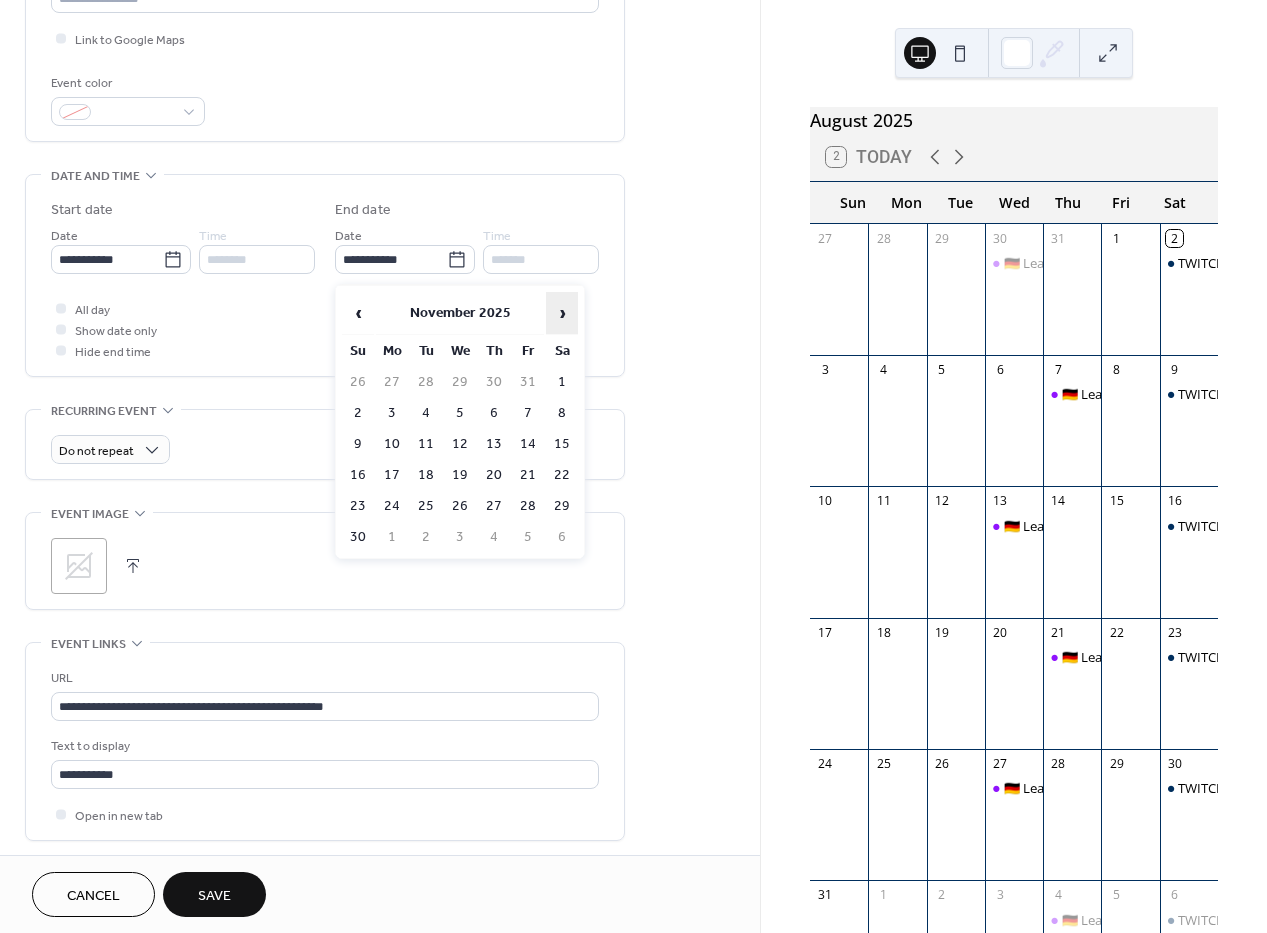 click on "›" at bounding box center [562, 313] 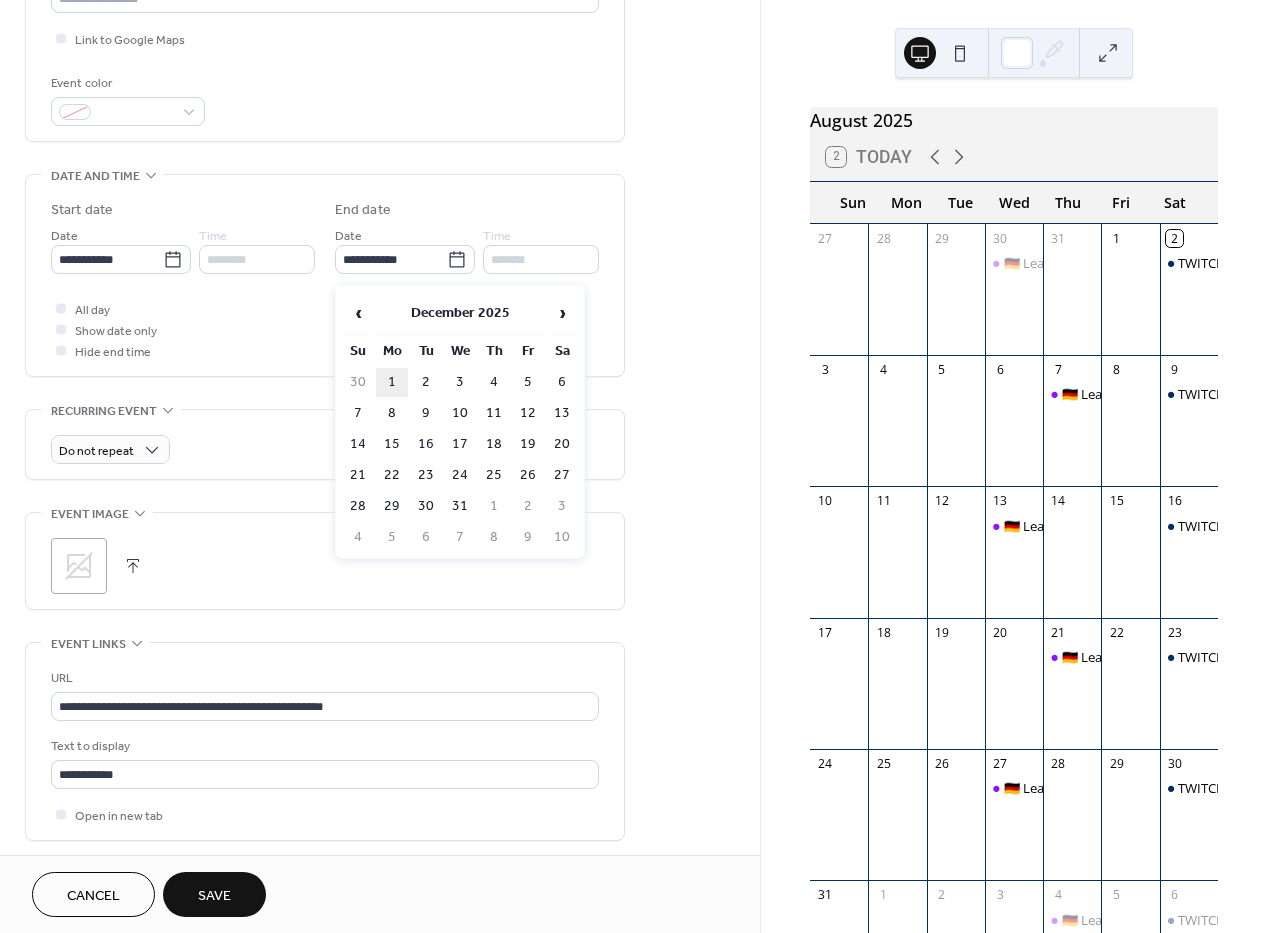 click on "1" at bounding box center (392, 382) 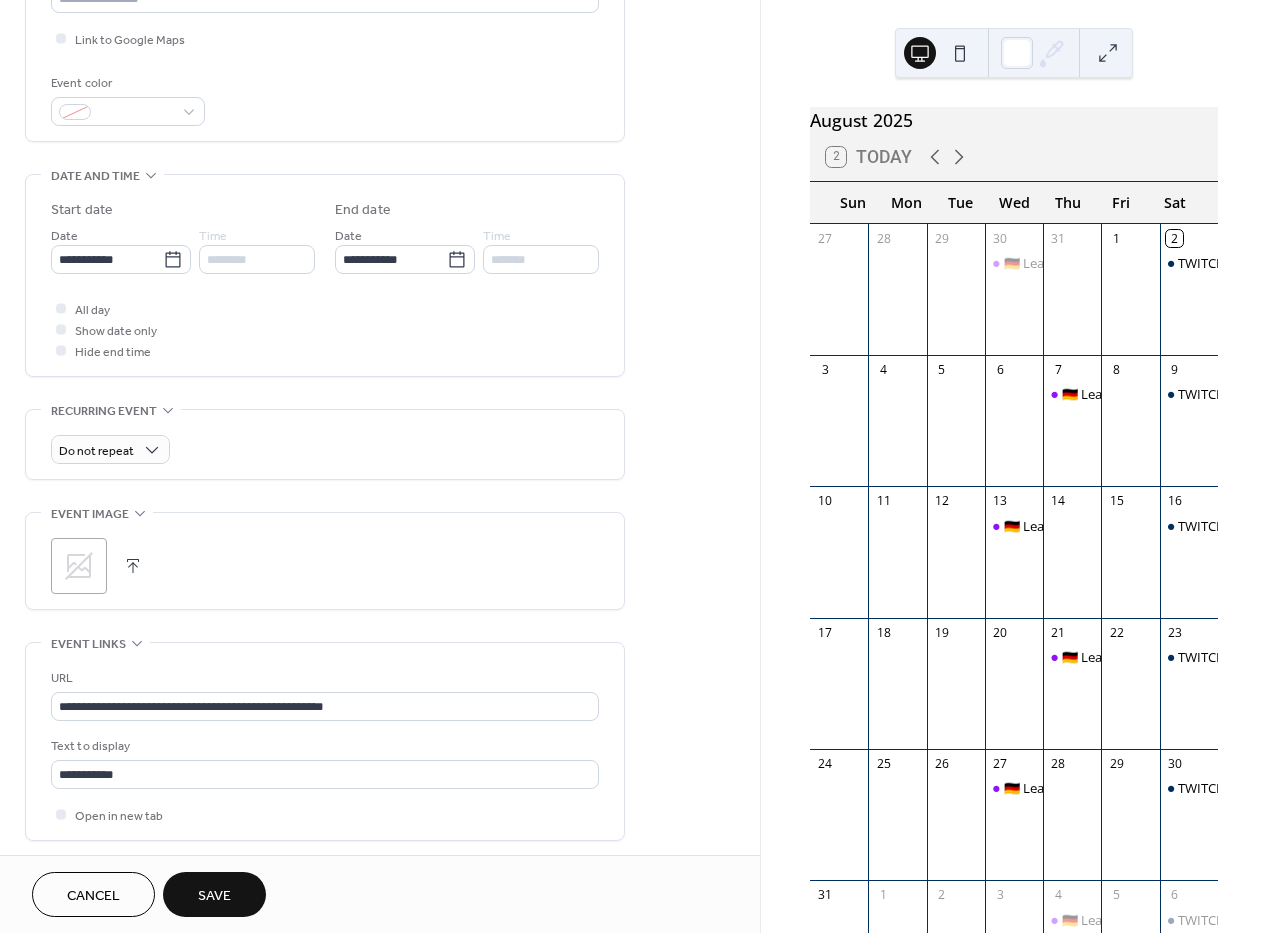 type on "**********" 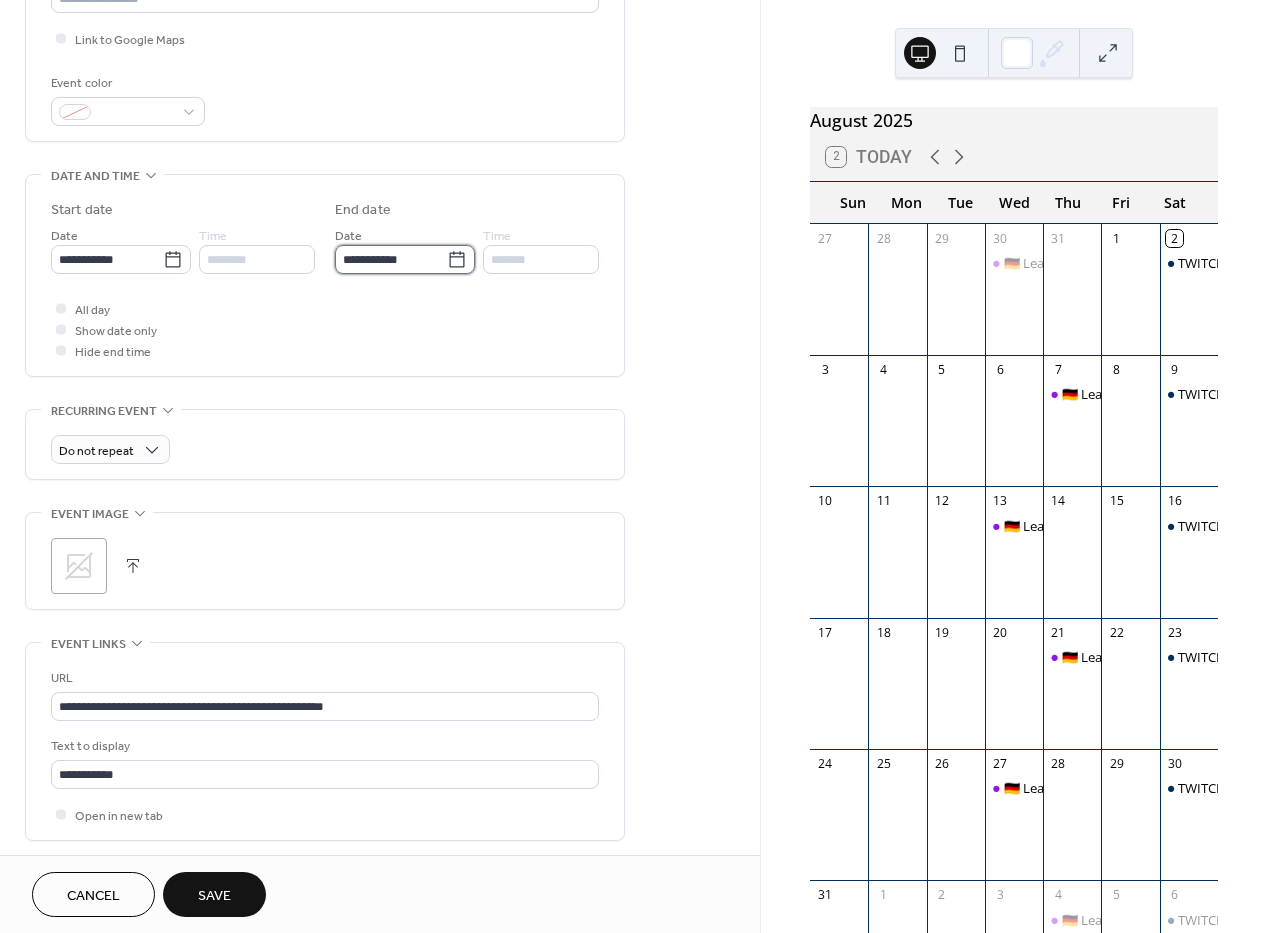 click on "**********" at bounding box center (391, 259) 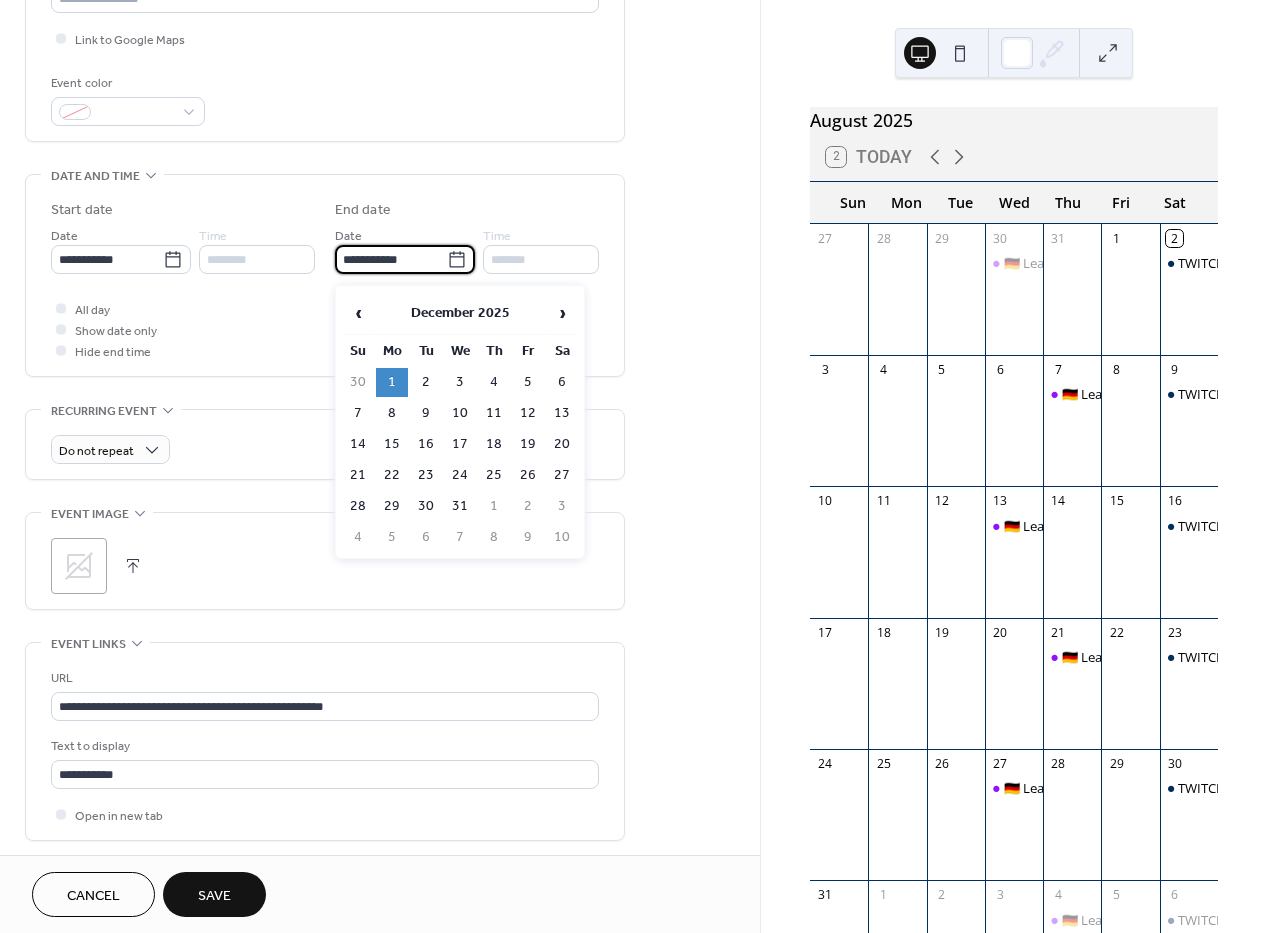 click on "Do not repeat" at bounding box center [325, 444] 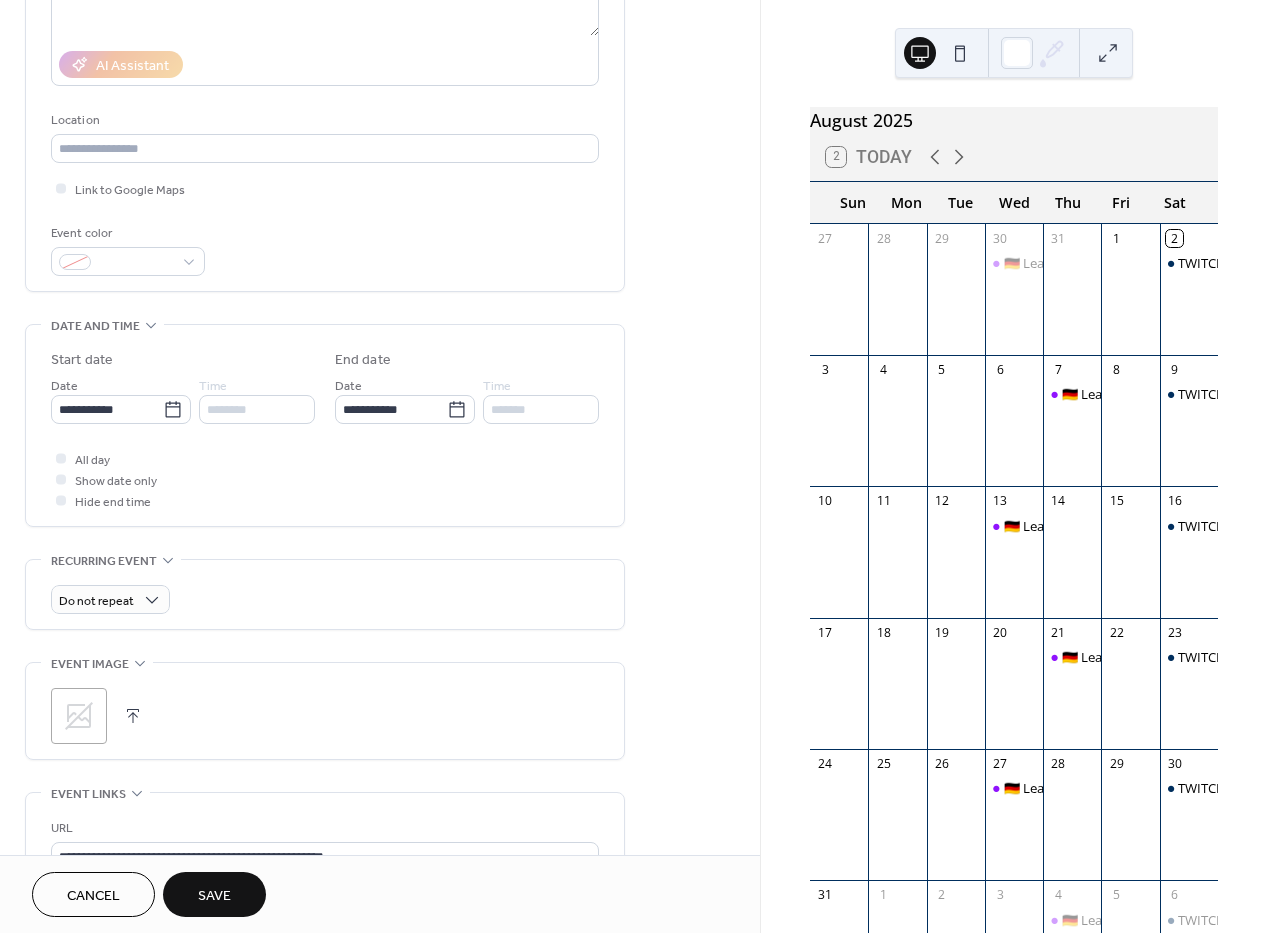 scroll, scrollTop: 0, scrollLeft: 0, axis: both 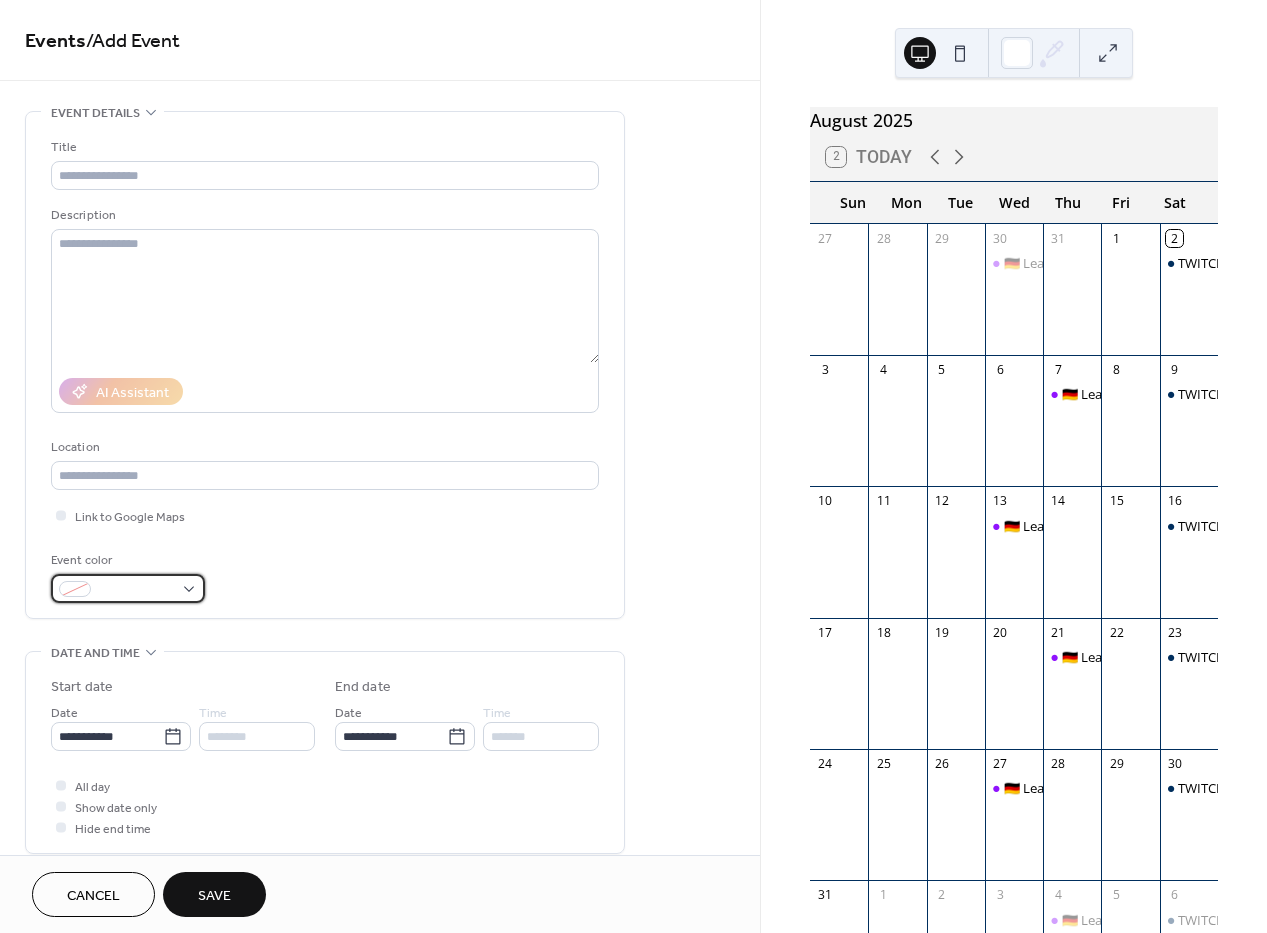 click at bounding box center (128, 588) 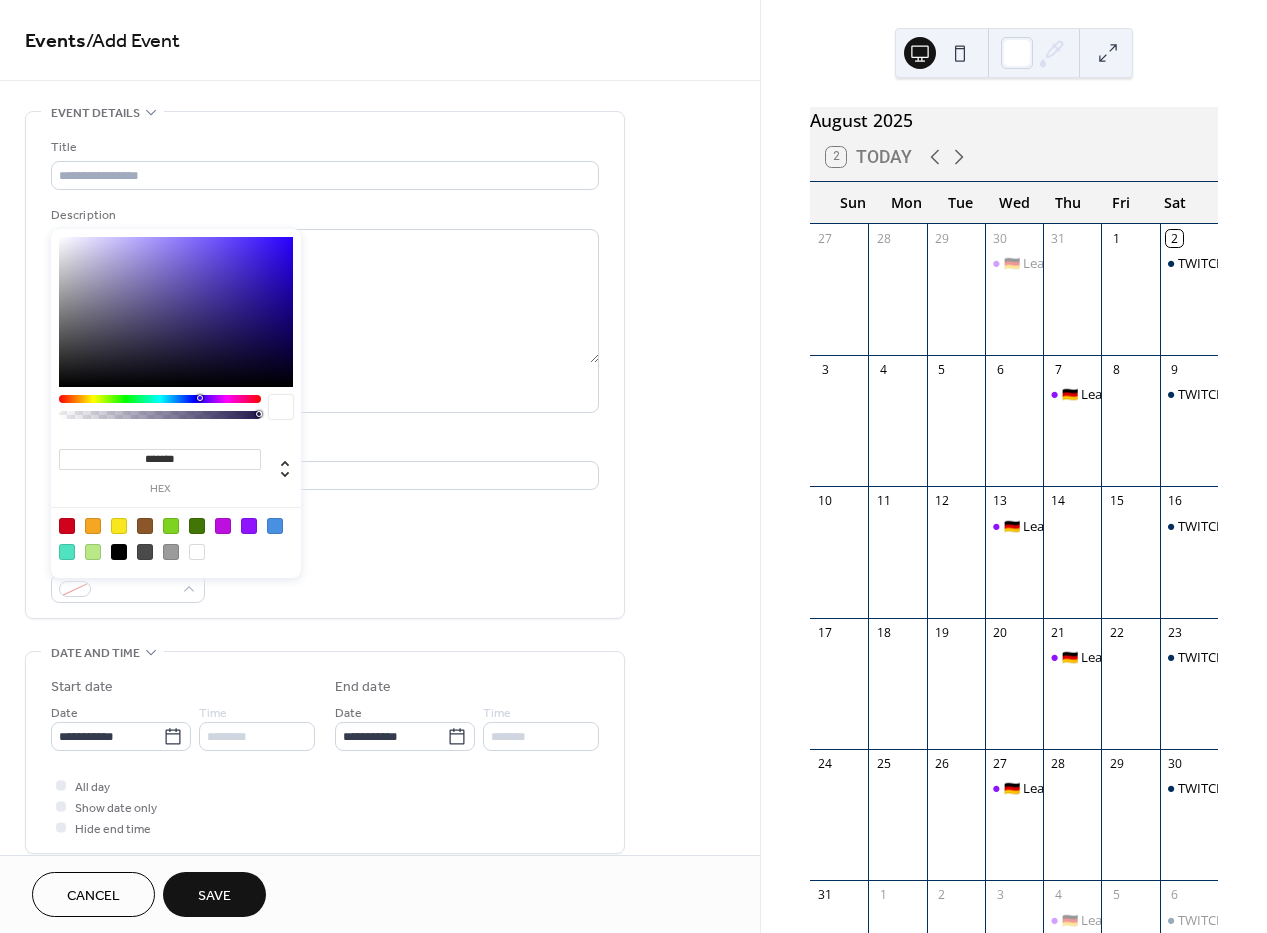 click at bounding box center (93, 526) 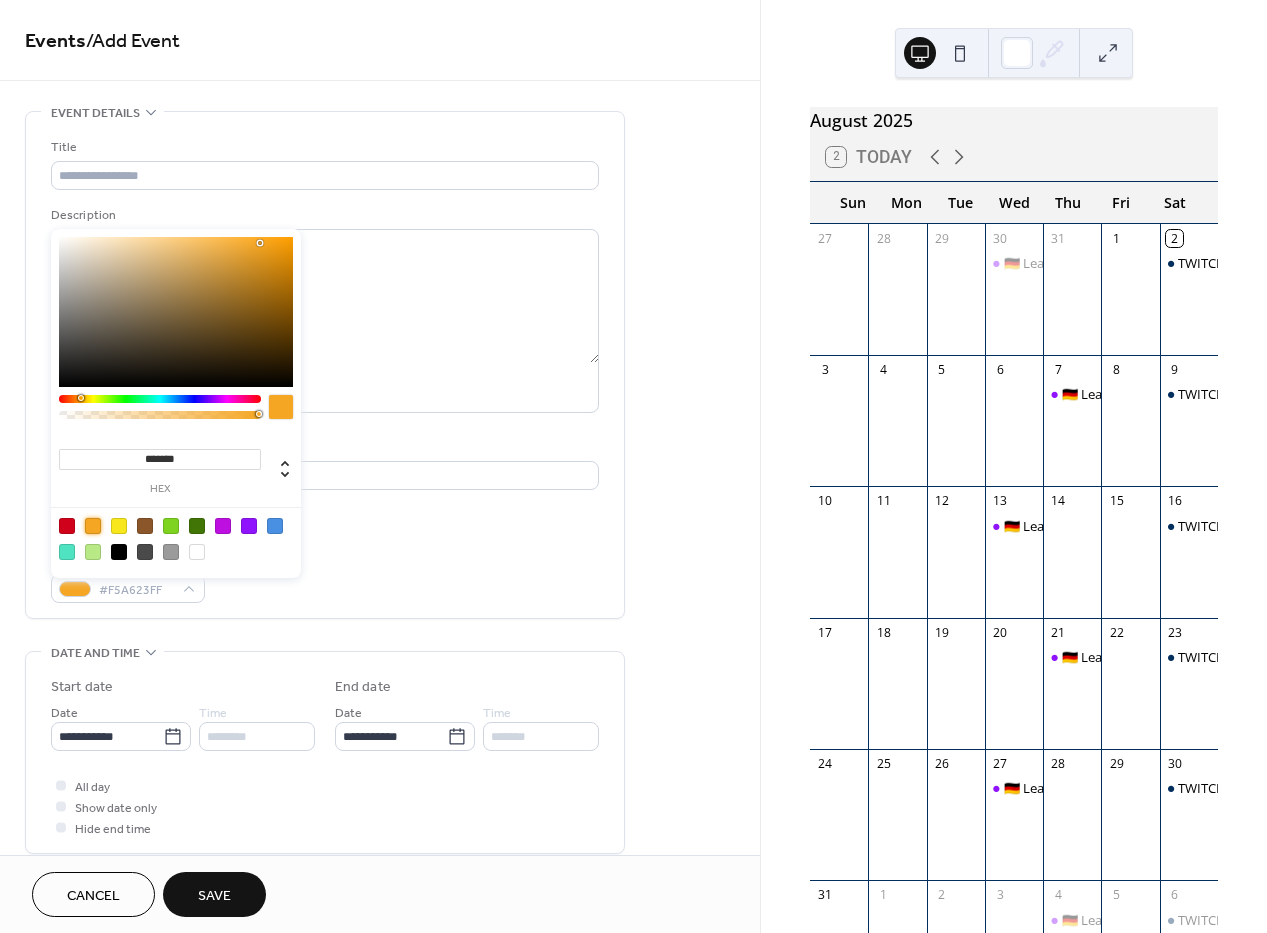 type on "*******" 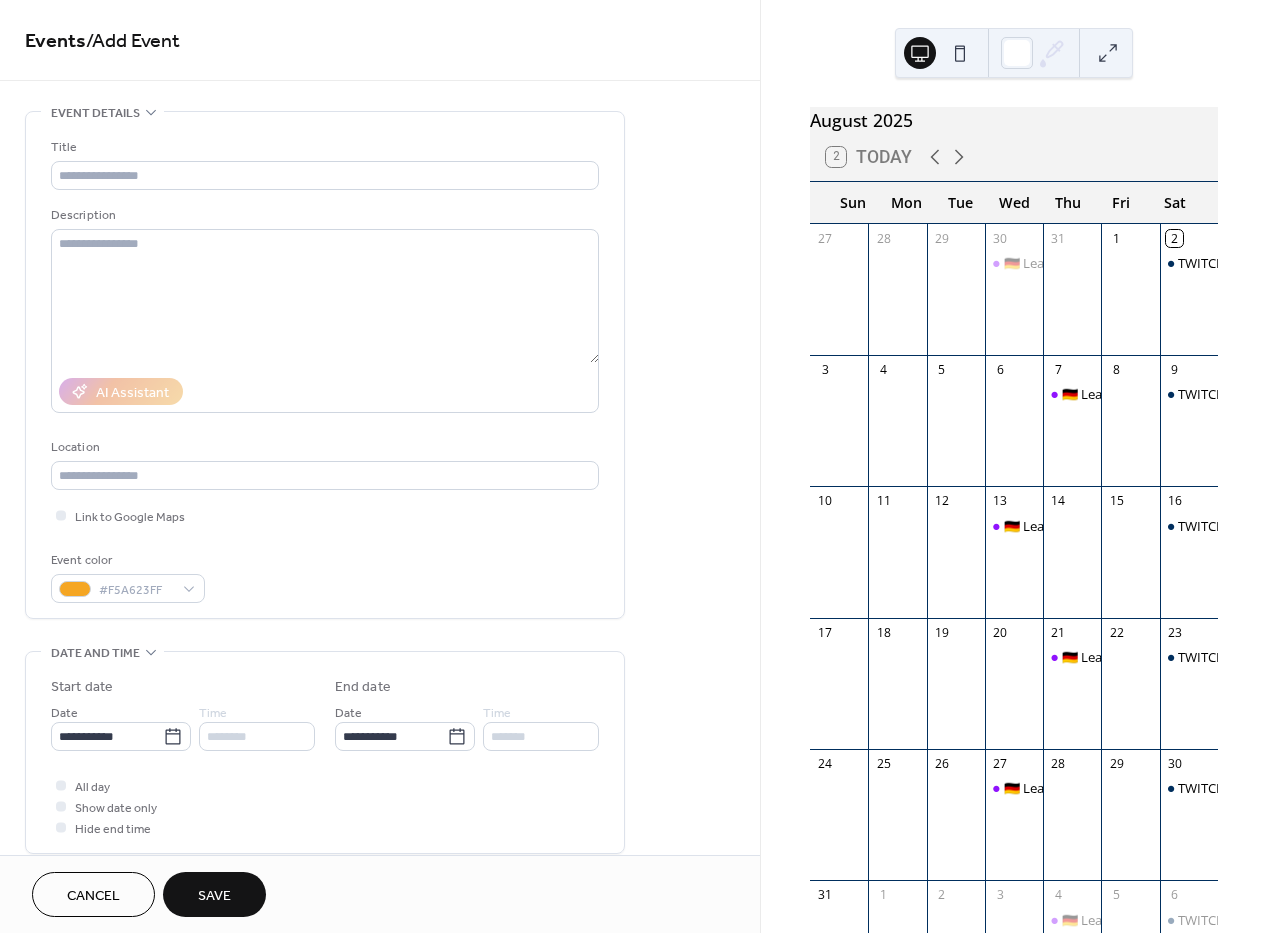 click on "Save" at bounding box center [214, 896] 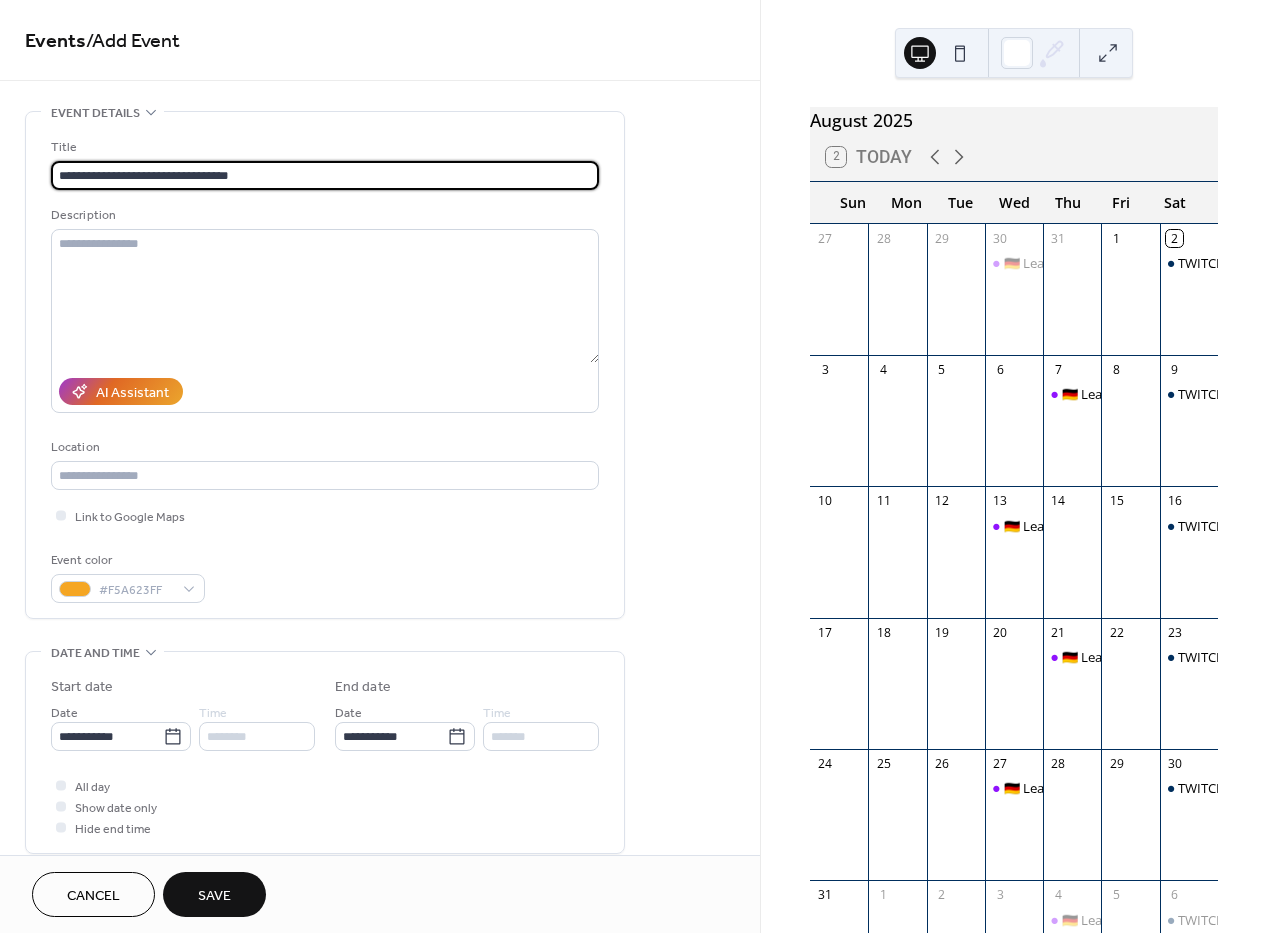click on "**********" at bounding box center (325, 175) 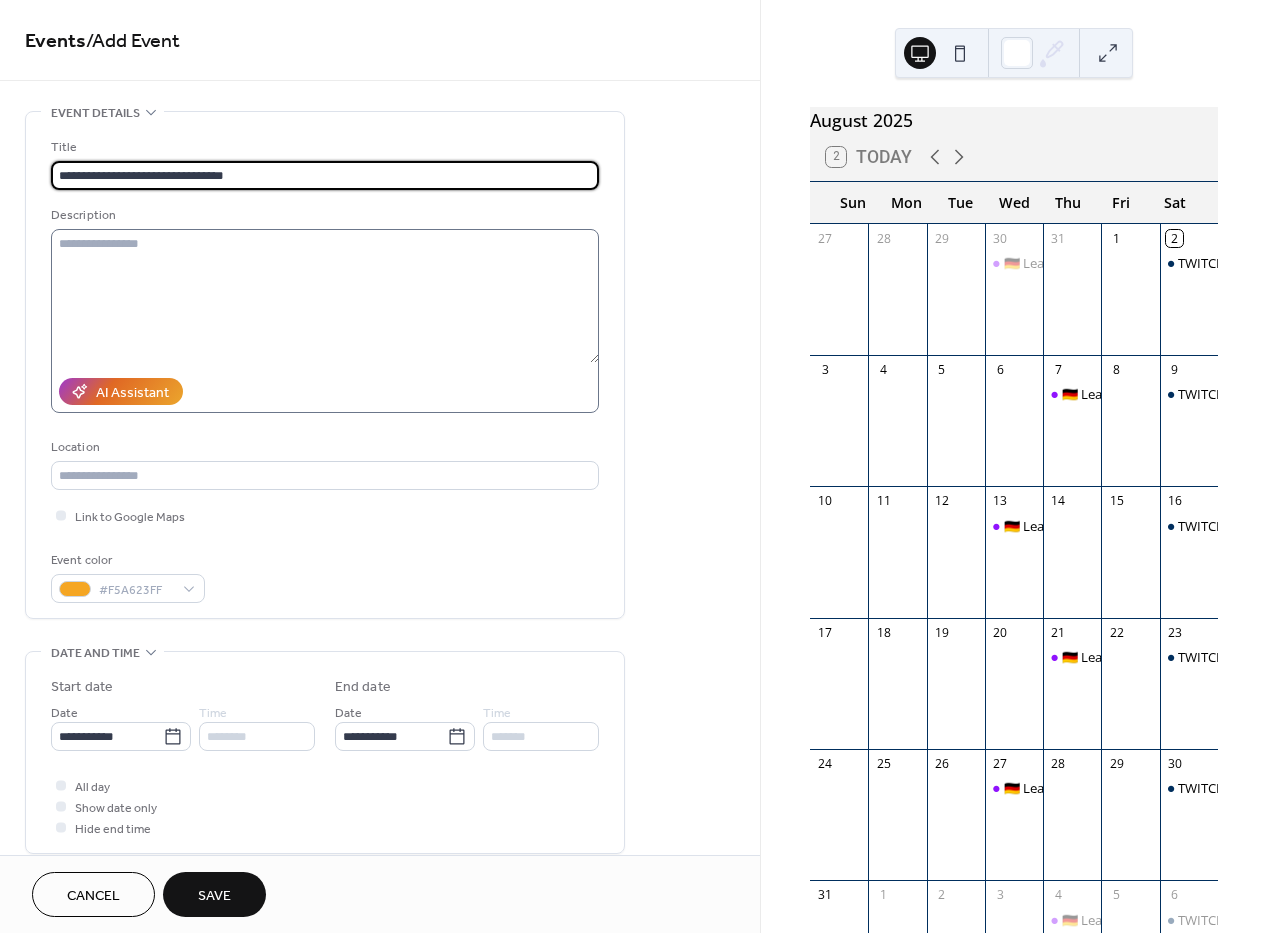 type on "**********" 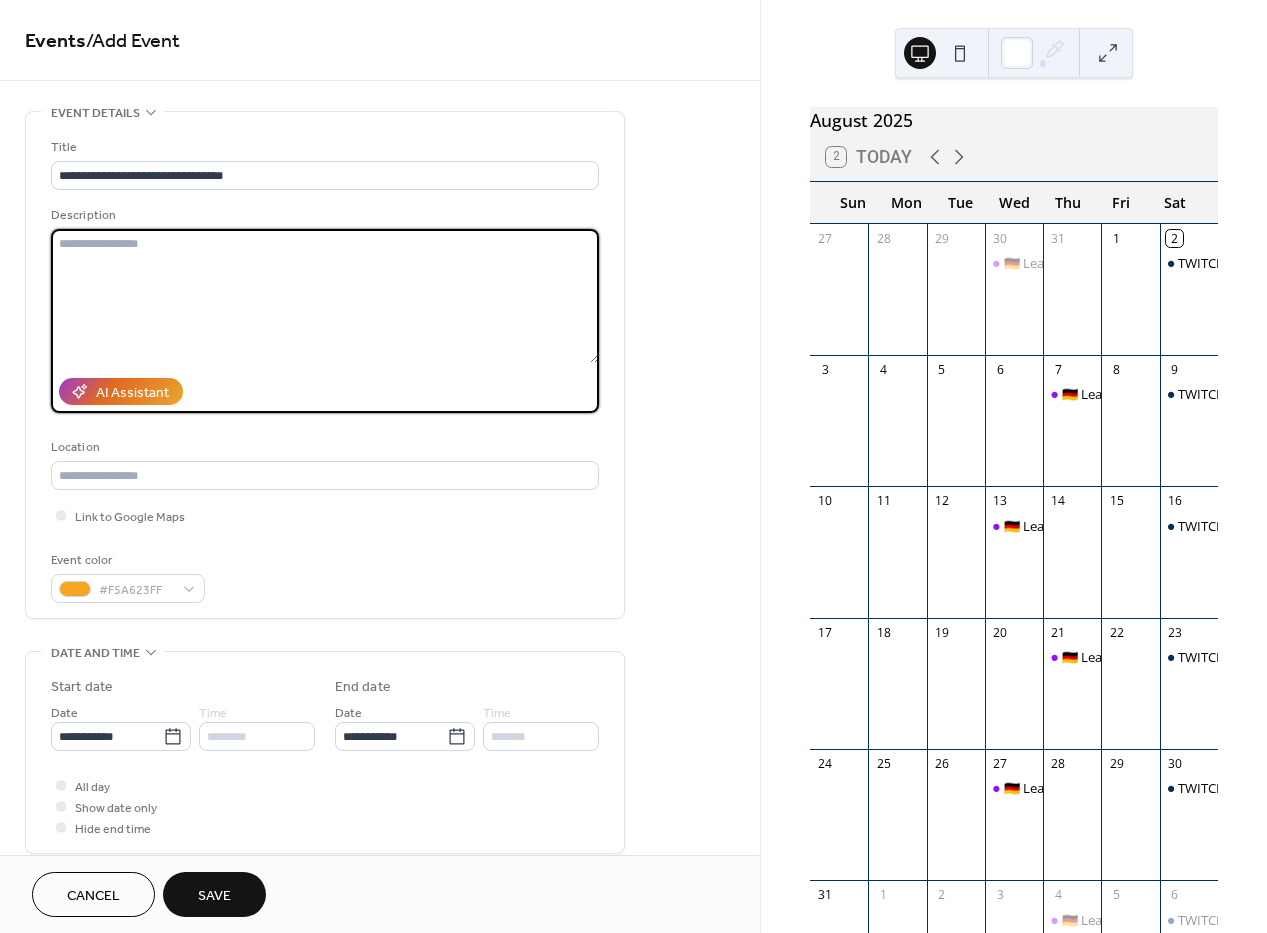 click at bounding box center (325, 296) 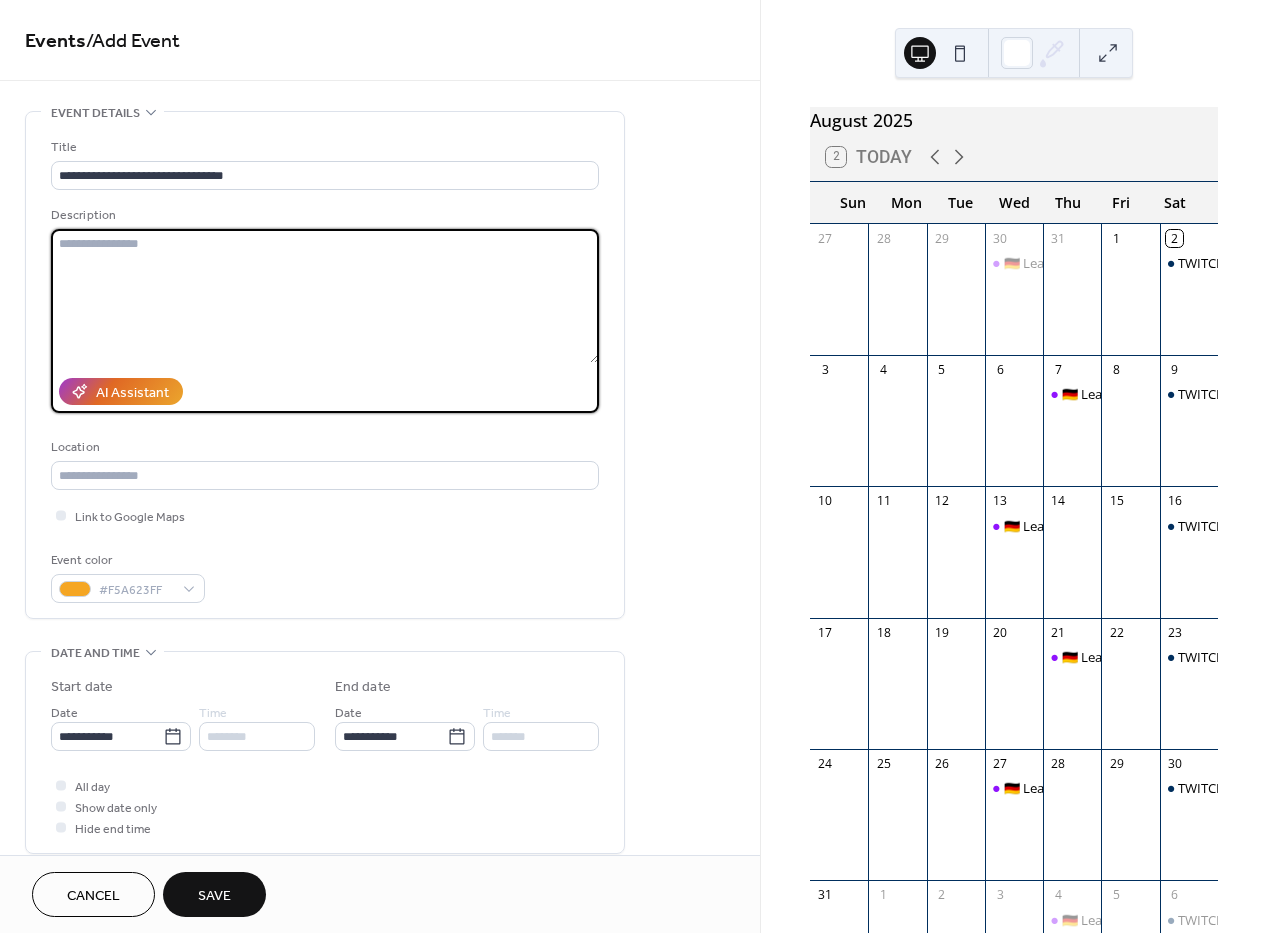 paste on "**********" 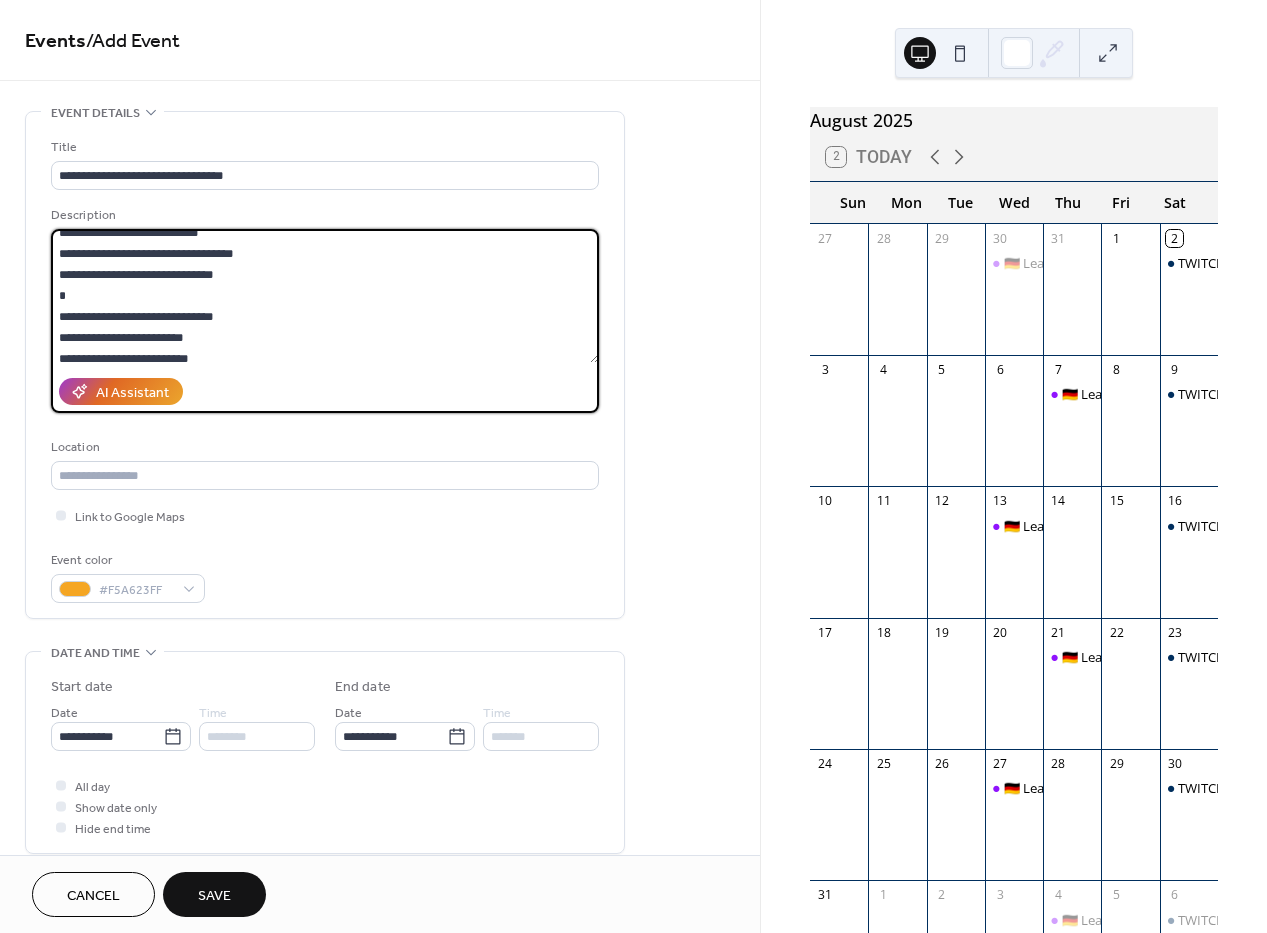 scroll, scrollTop: 1764, scrollLeft: 0, axis: vertical 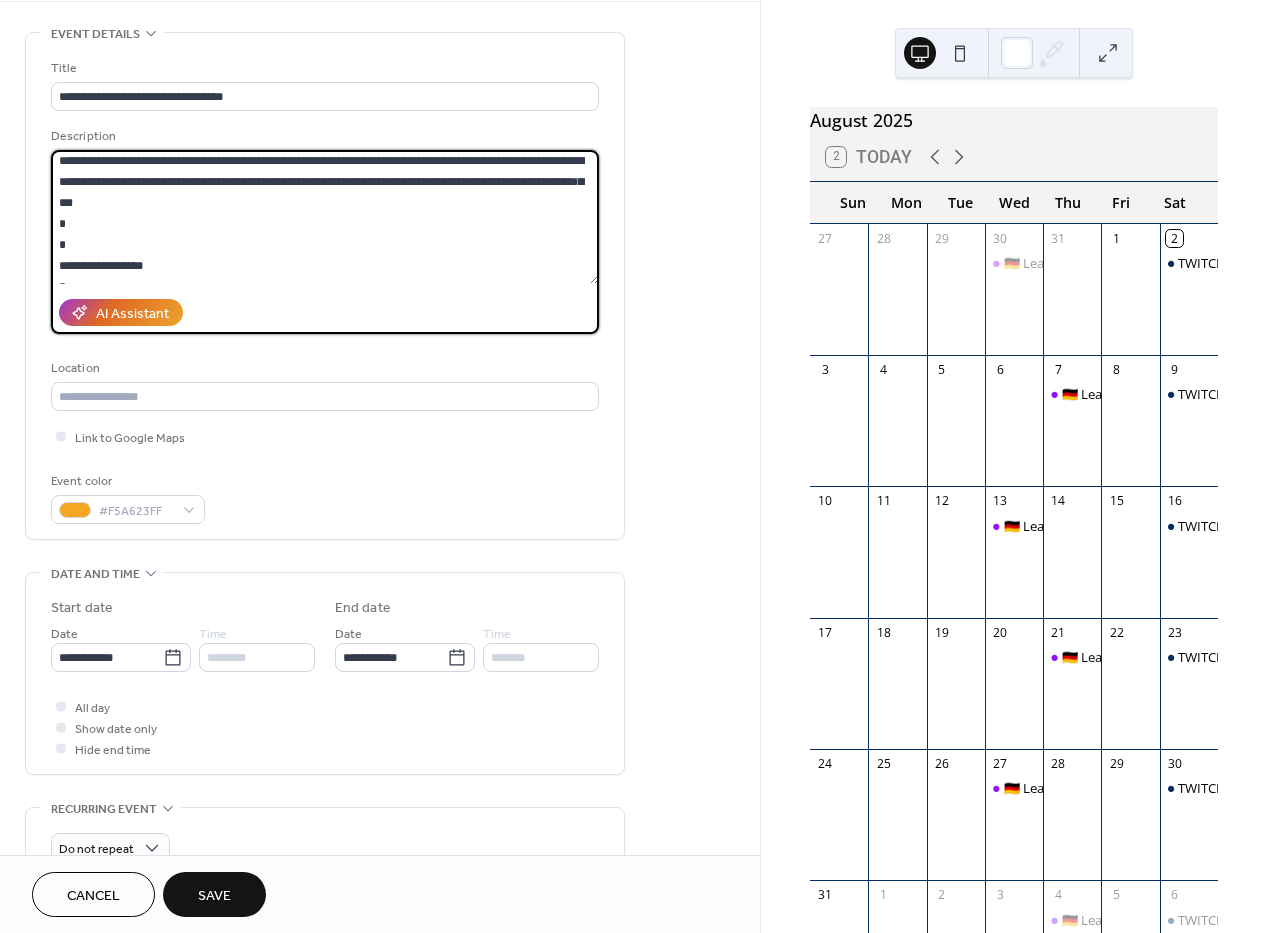 click at bounding box center [325, 217] 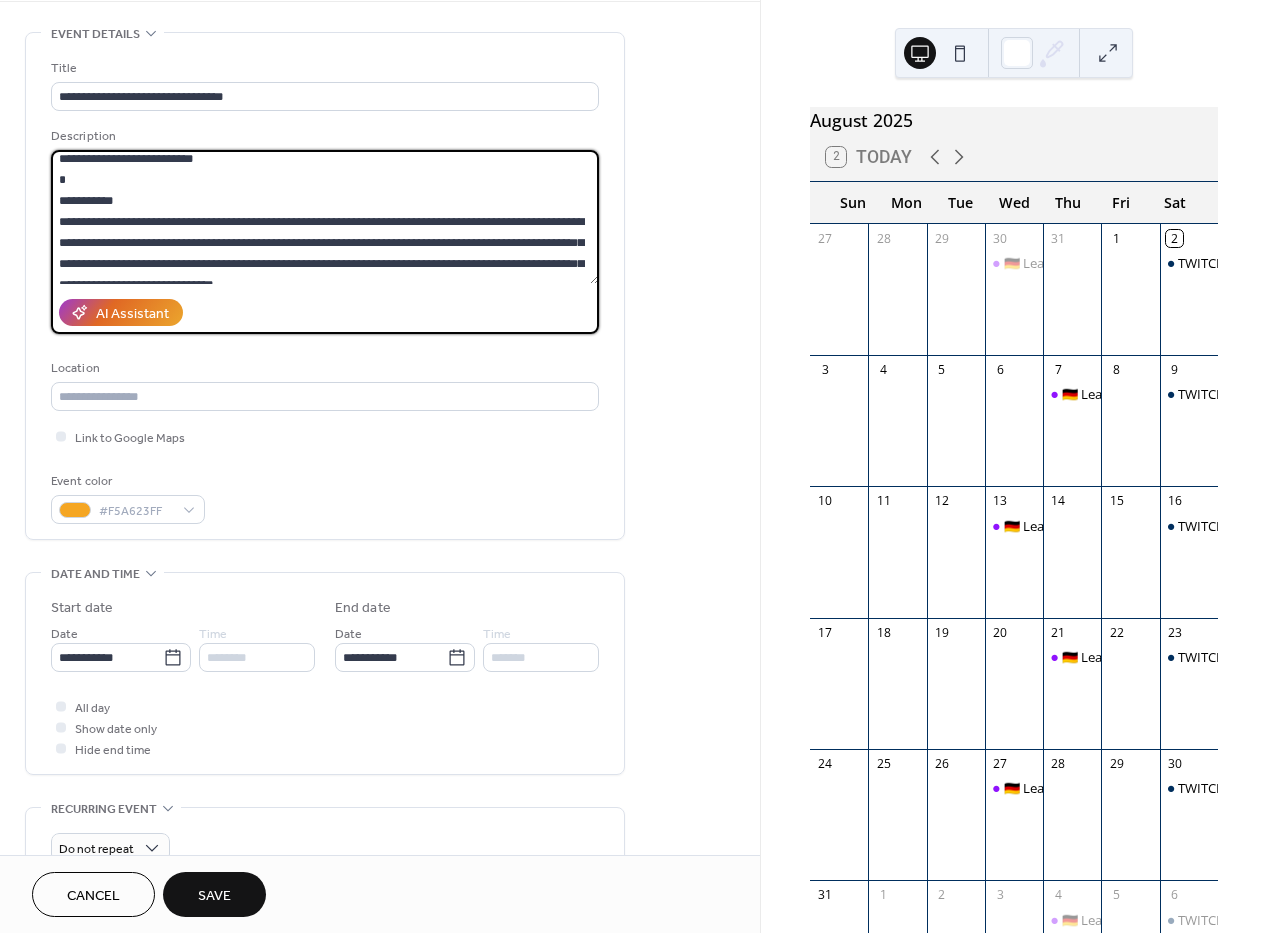 scroll, scrollTop: 186, scrollLeft: 0, axis: vertical 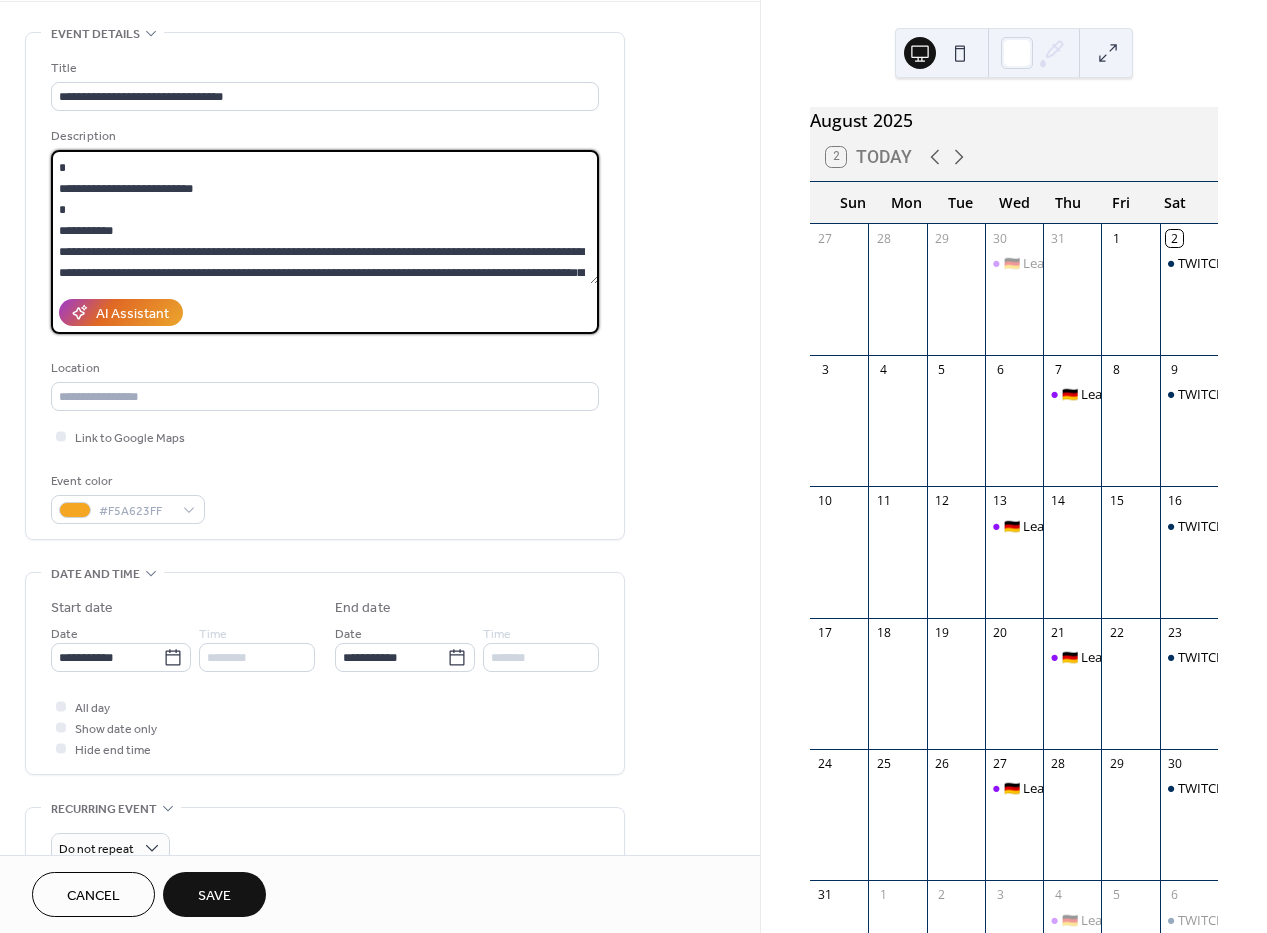 click at bounding box center (325, 217) 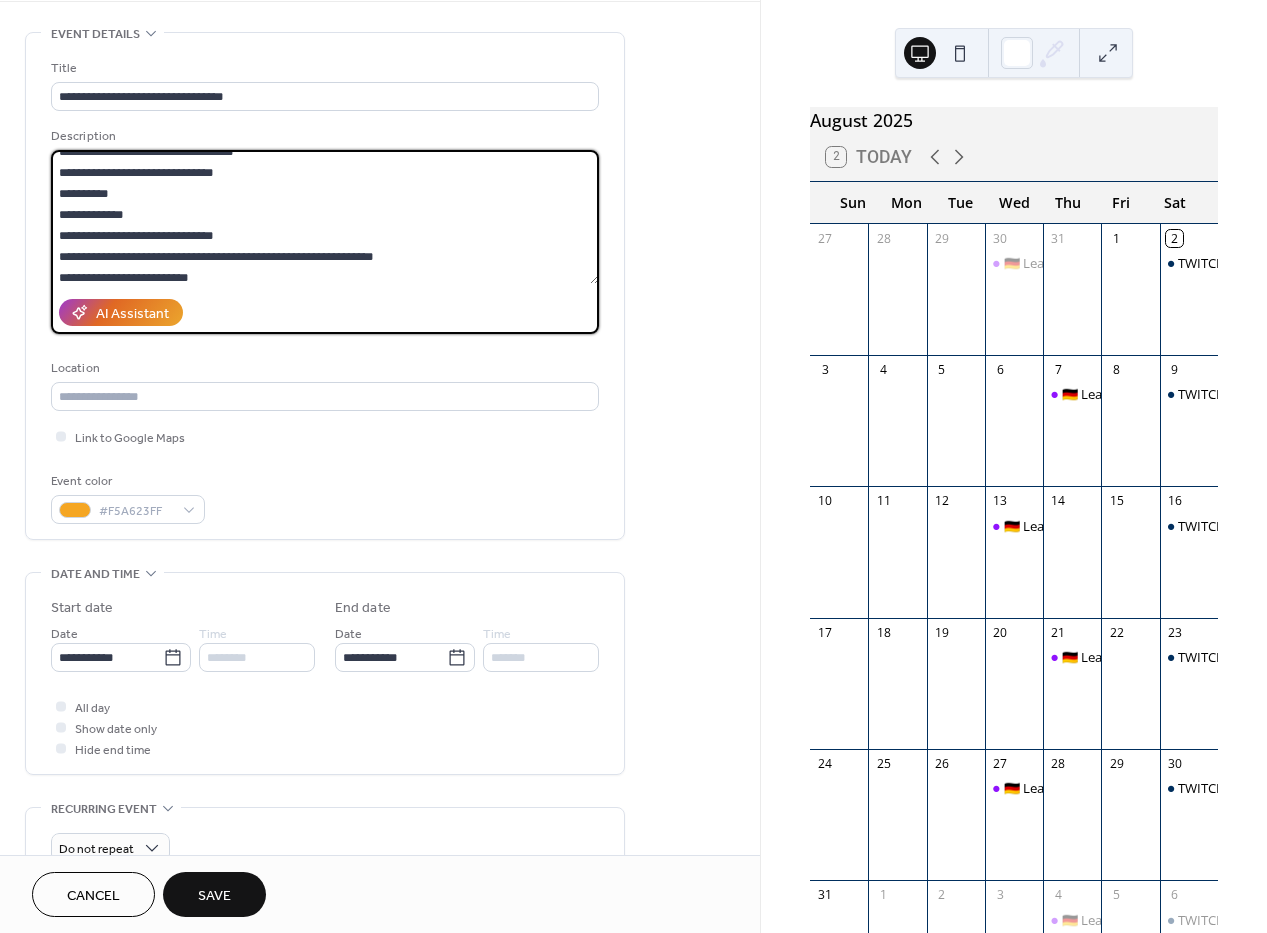 scroll, scrollTop: 0, scrollLeft: 0, axis: both 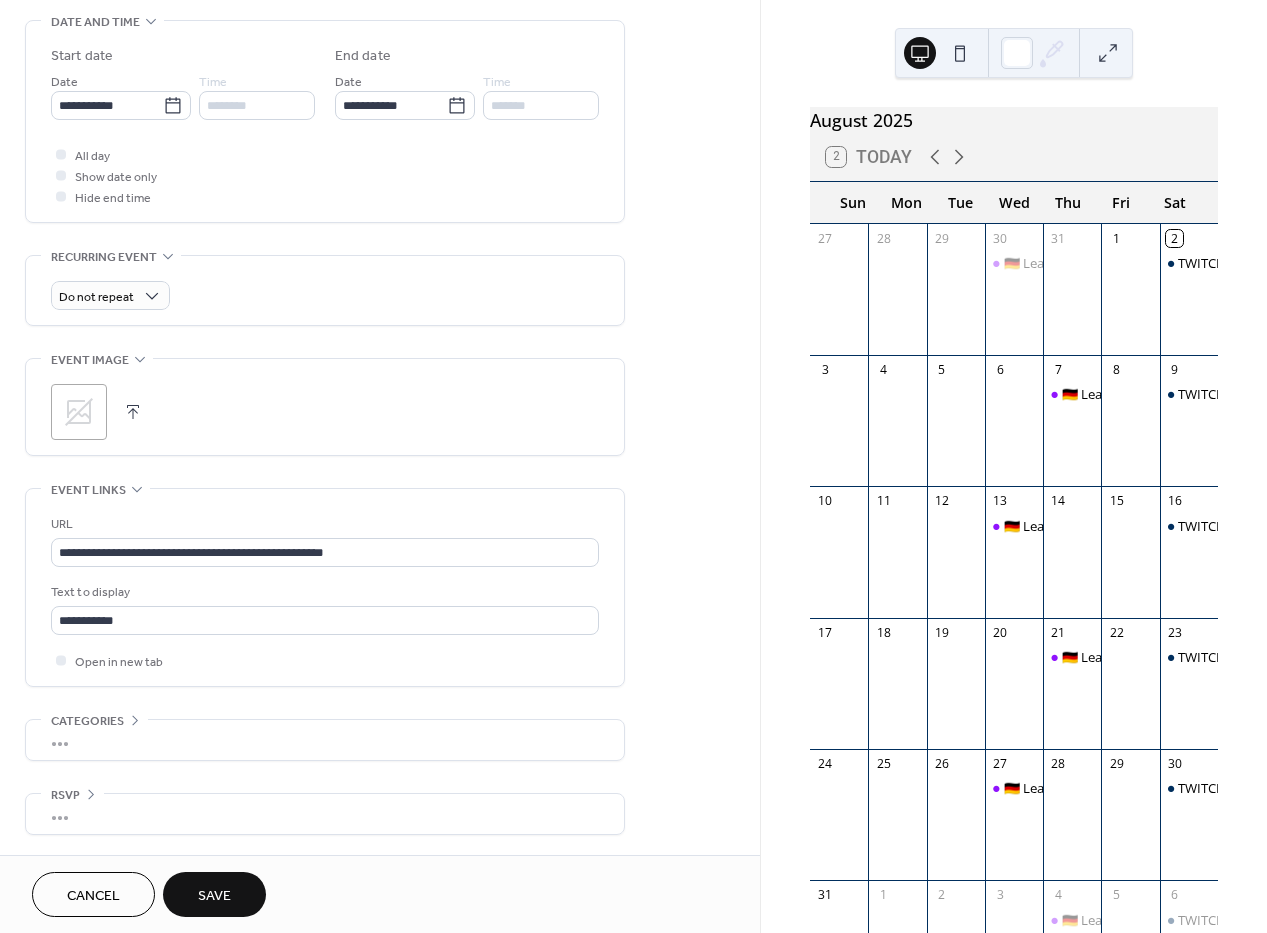 type on "**********" 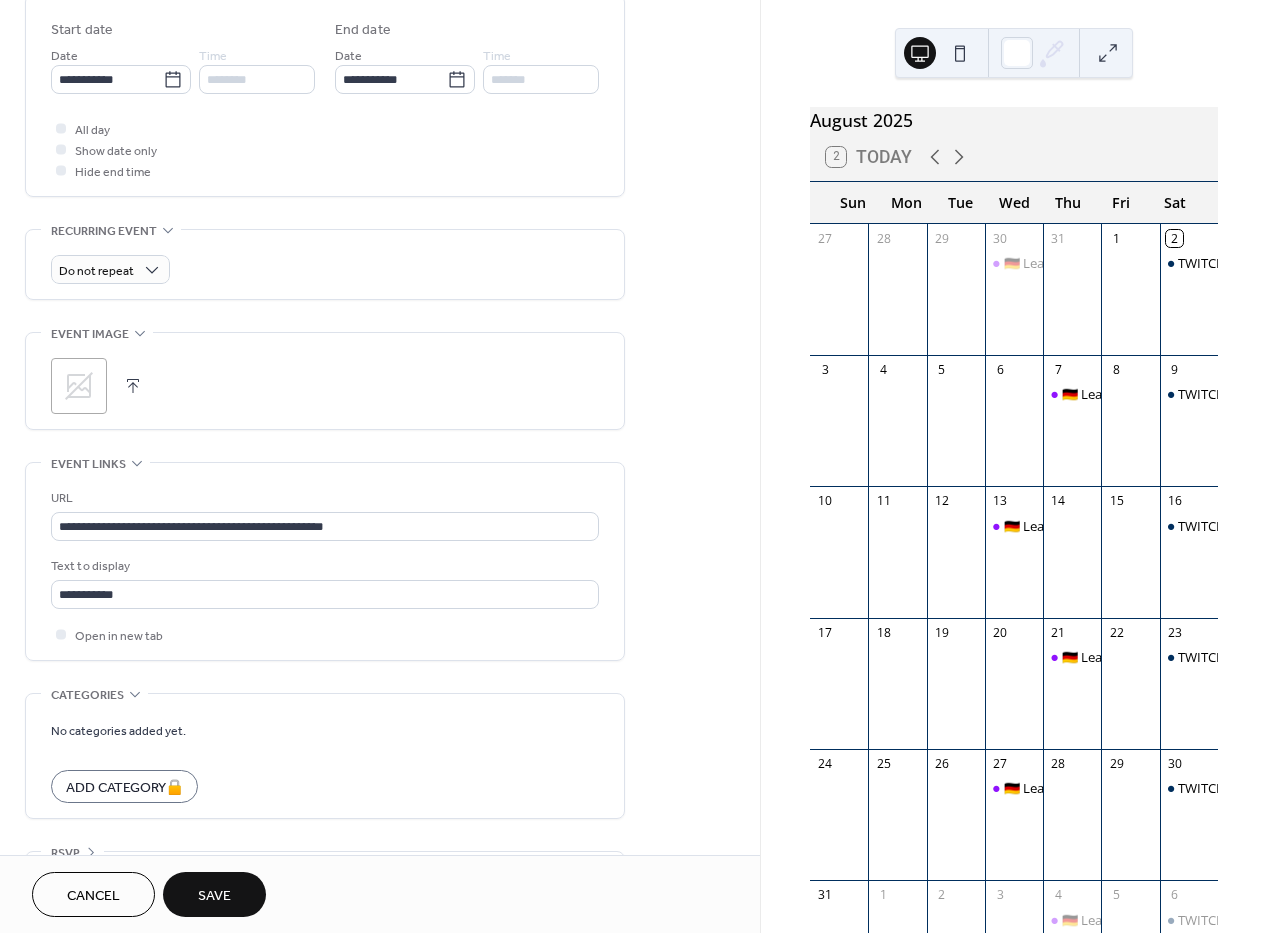 scroll, scrollTop: 725, scrollLeft: 0, axis: vertical 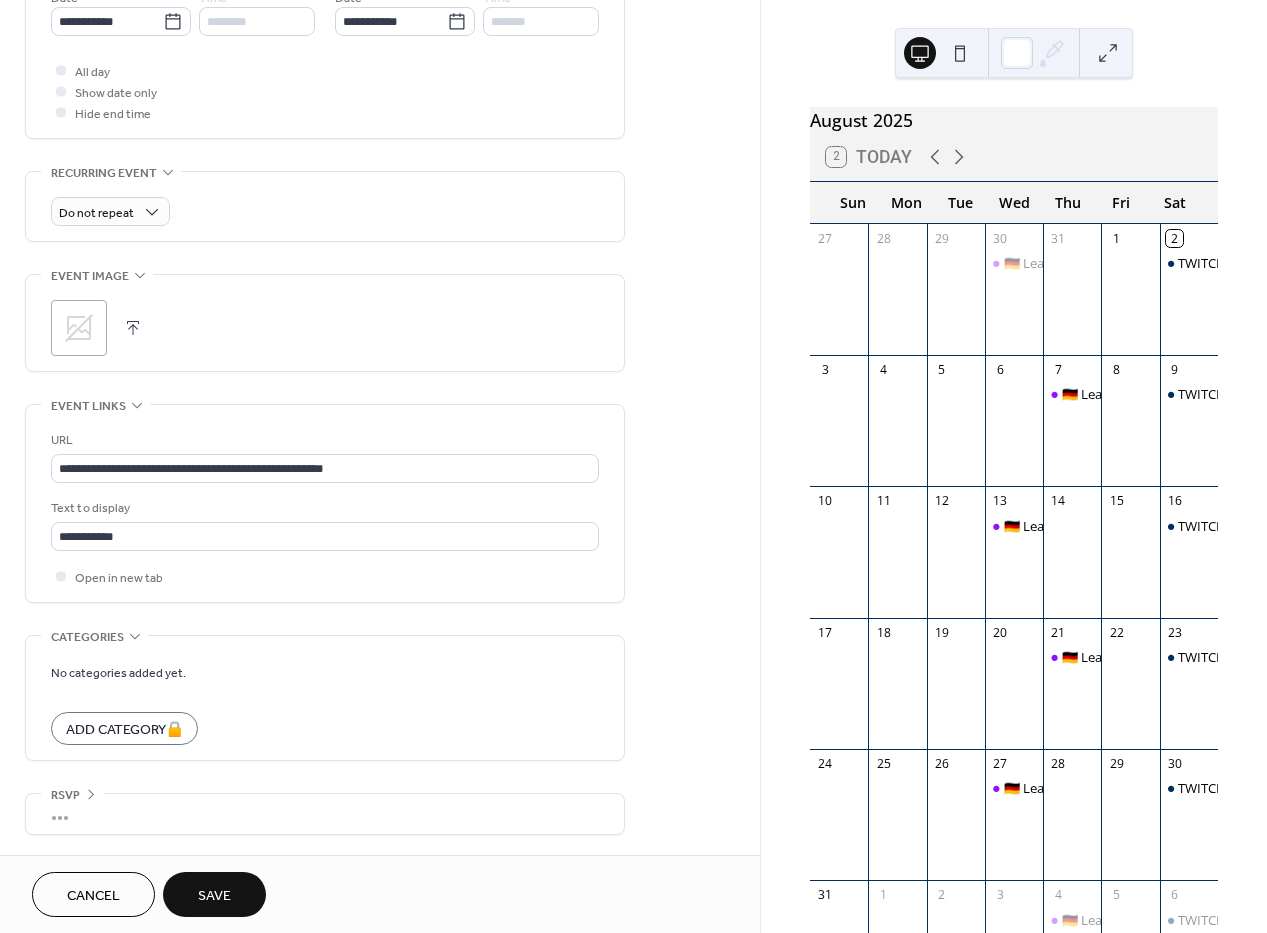 click on "•••" at bounding box center [325, 814] 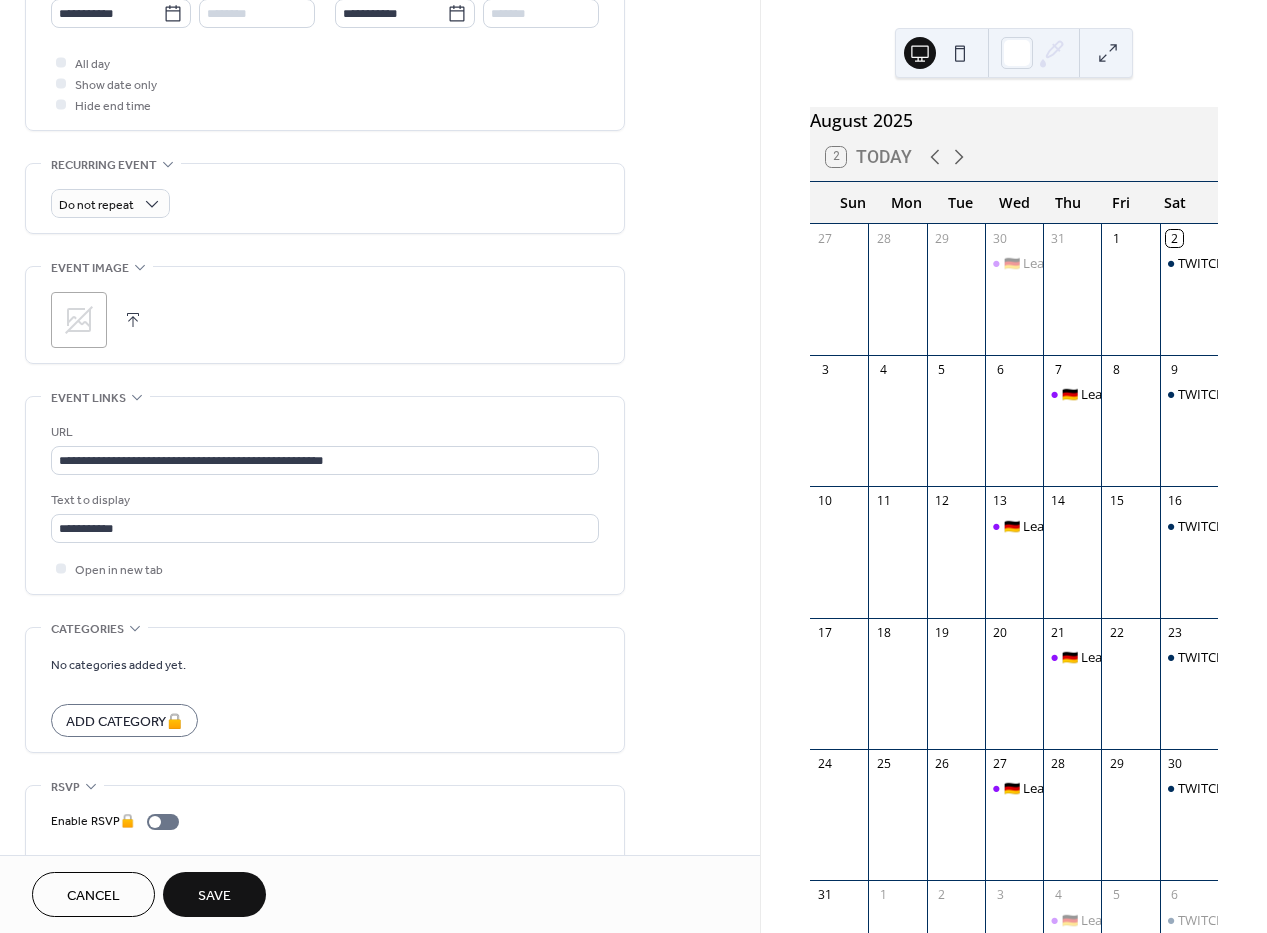 scroll, scrollTop: 791, scrollLeft: 0, axis: vertical 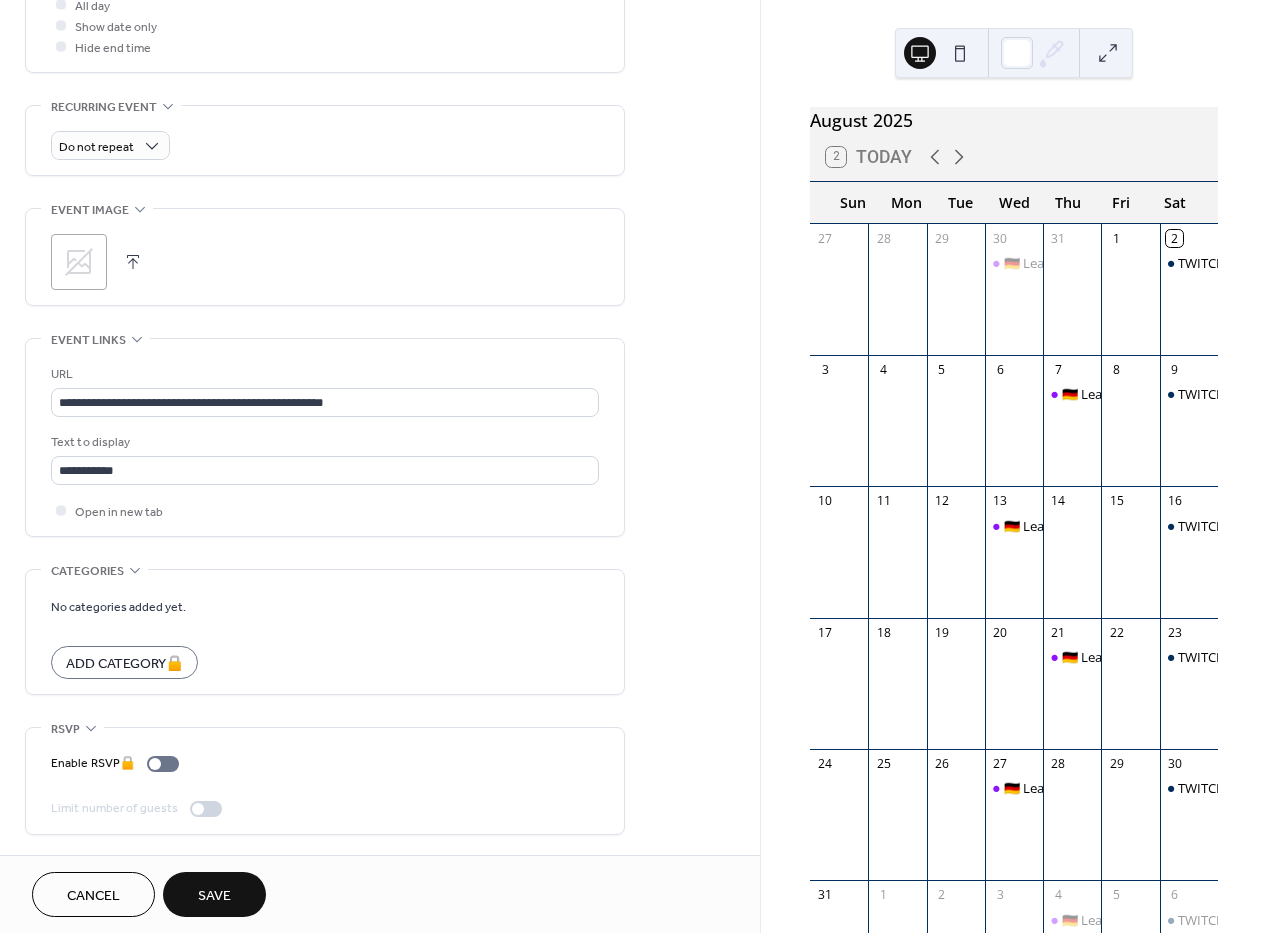 drag, startPoint x: 220, startPoint y: 894, endPoint x: 355, endPoint y: 575, distance: 346.38995 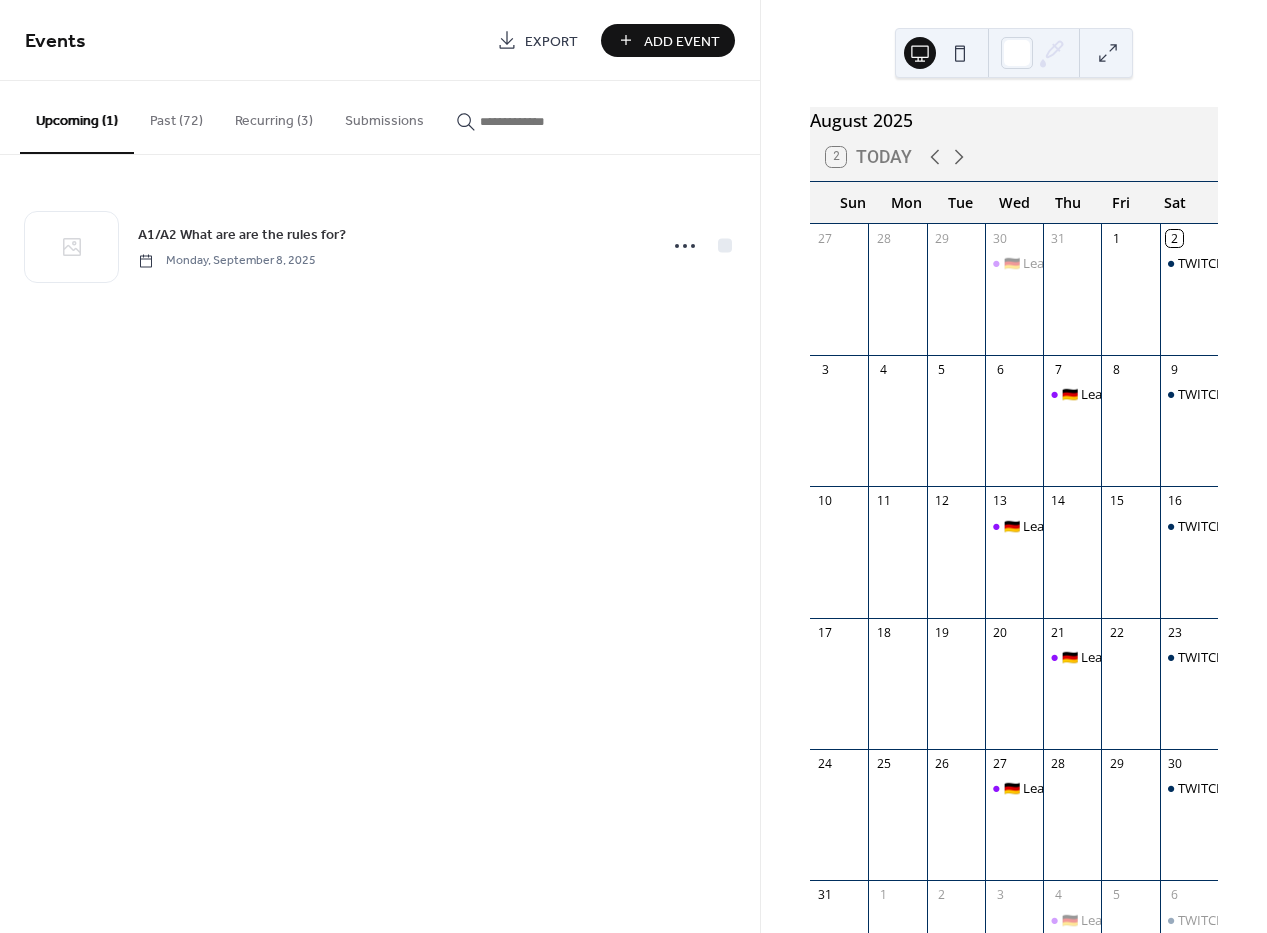 scroll, scrollTop: 138, scrollLeft: 0, axis: vertical 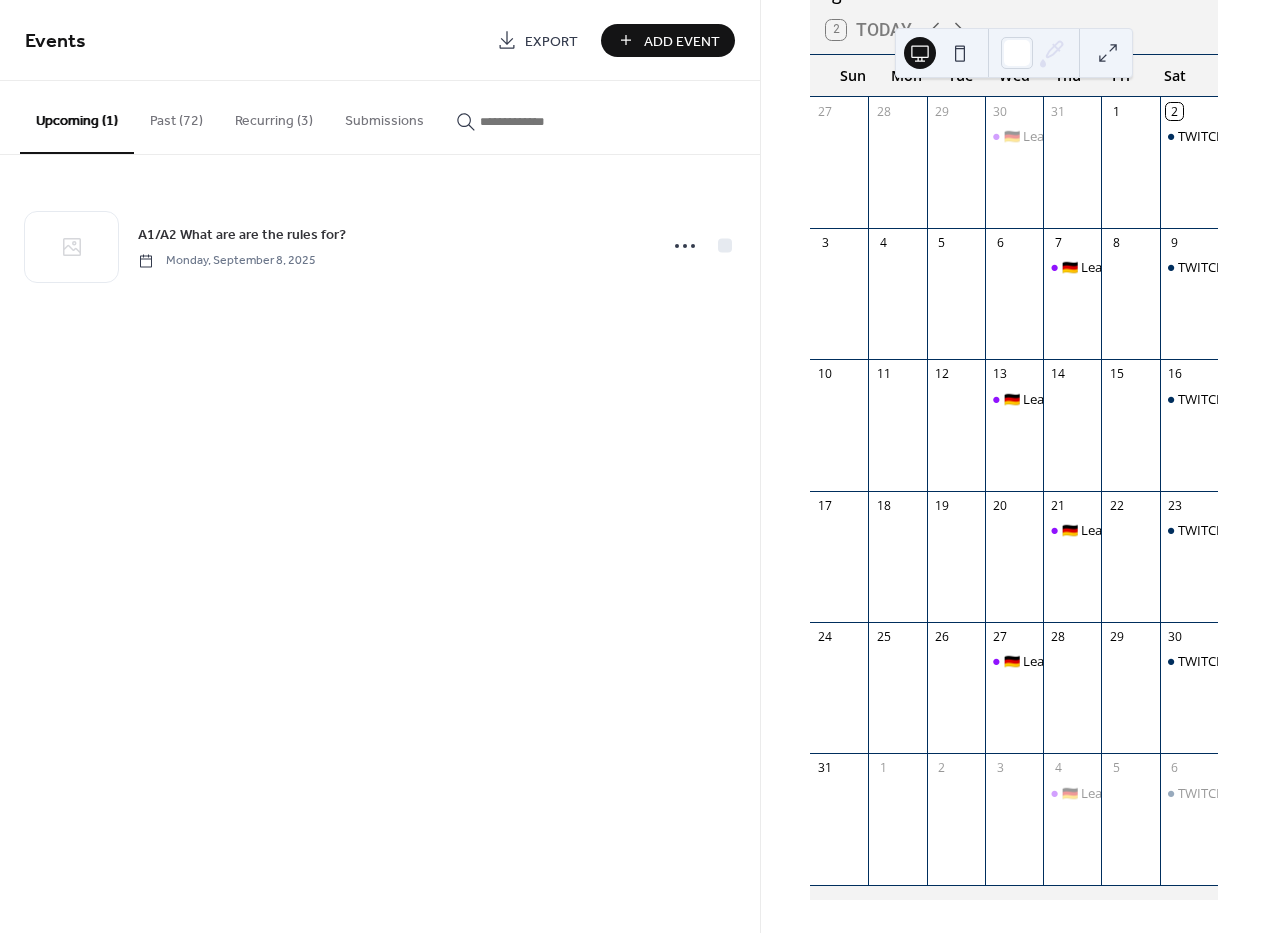 click at bounding box center (1072, 174) 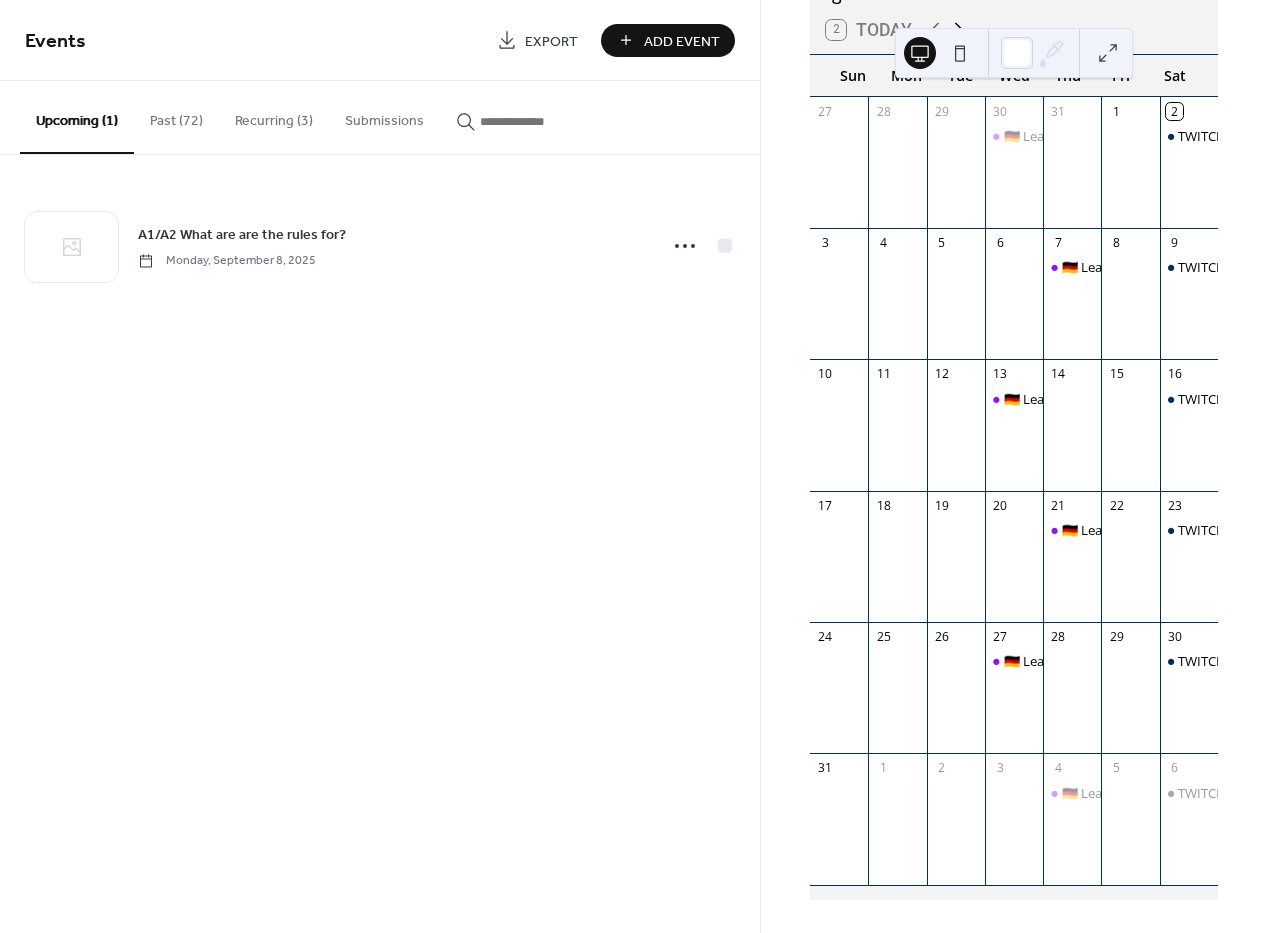 click 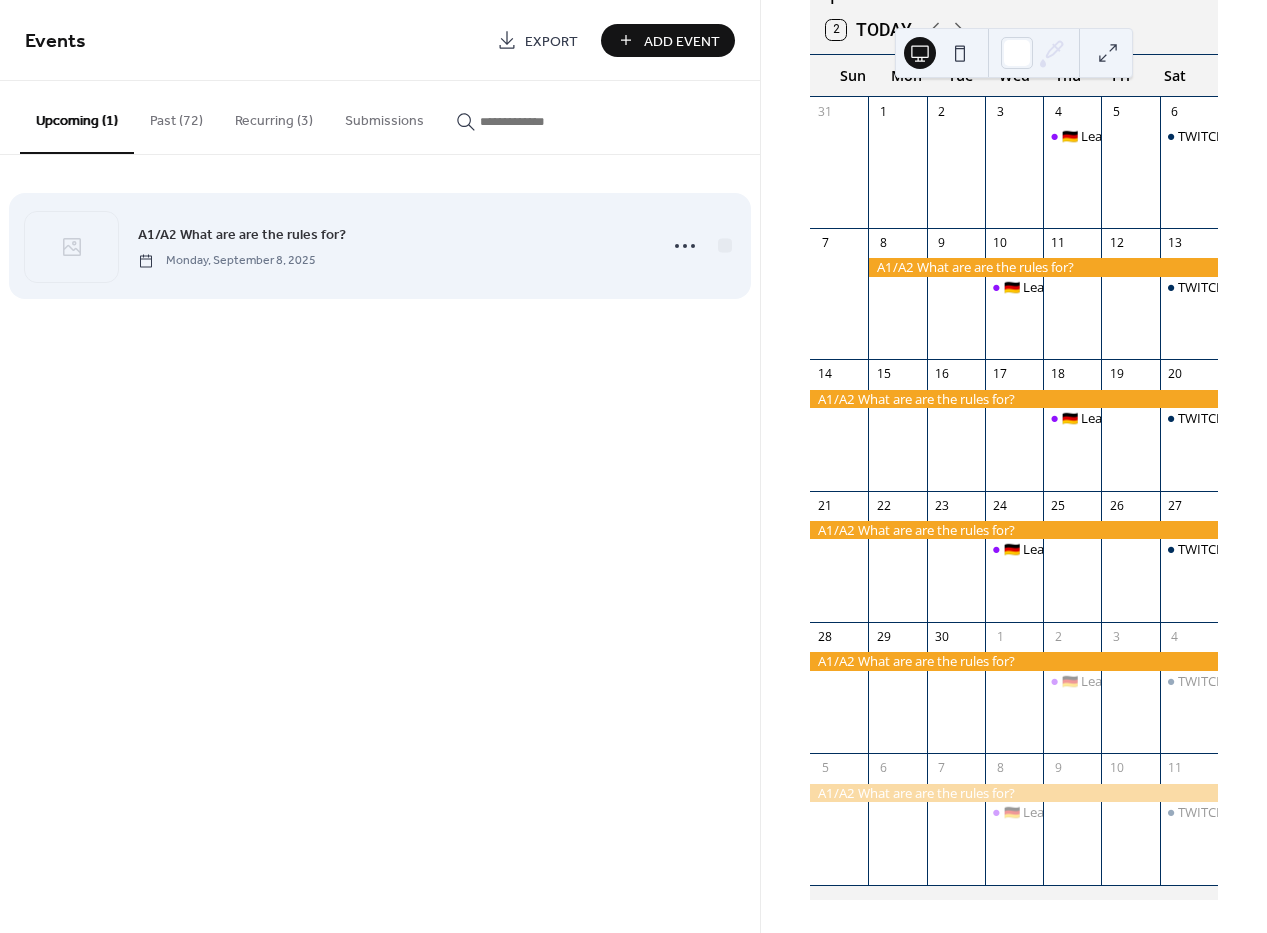 click on "A1/A2 What are are the rules for?" at bounding box center (242, 235) 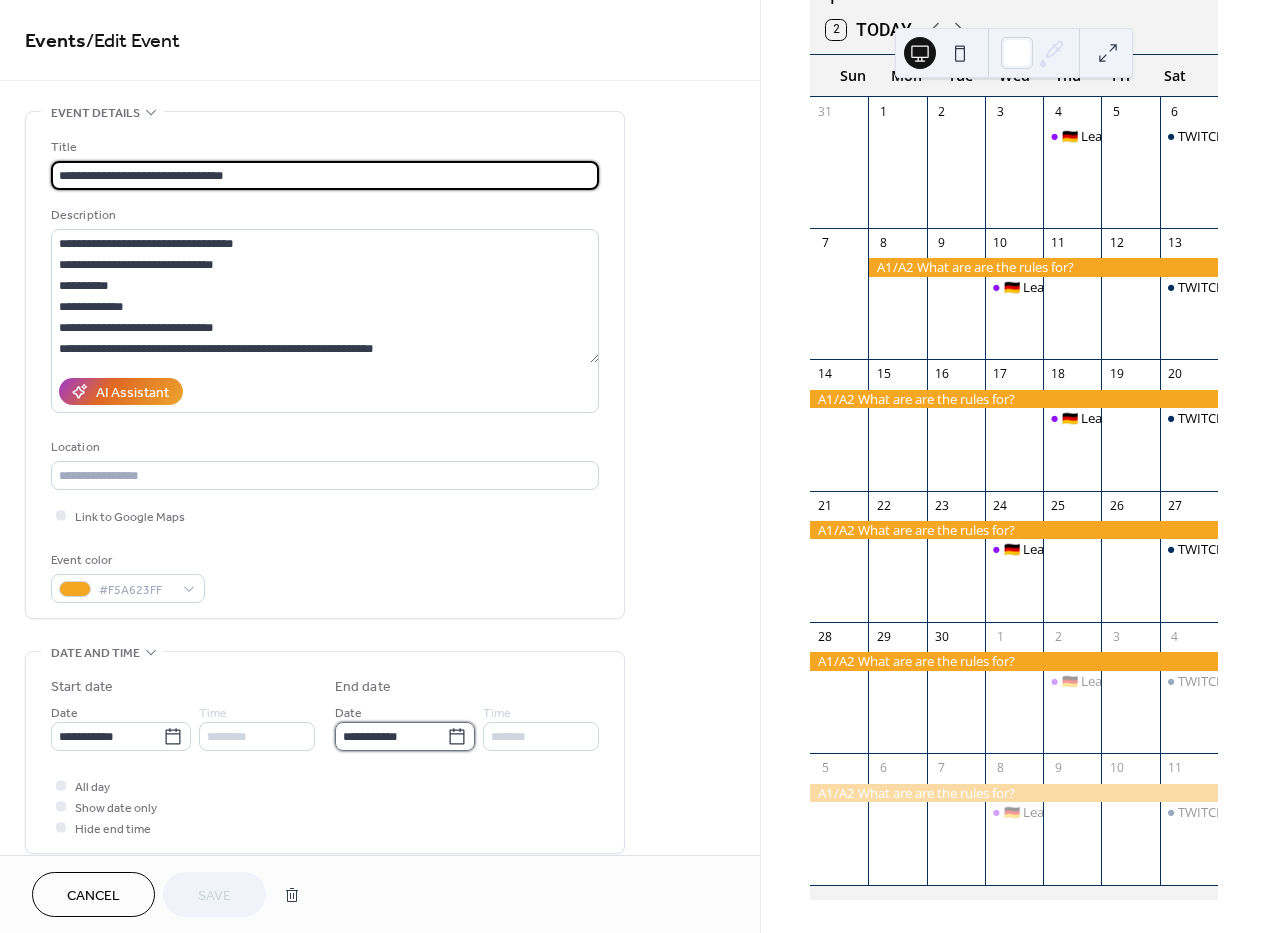 click on "**********" at bounding box center [391, 736] 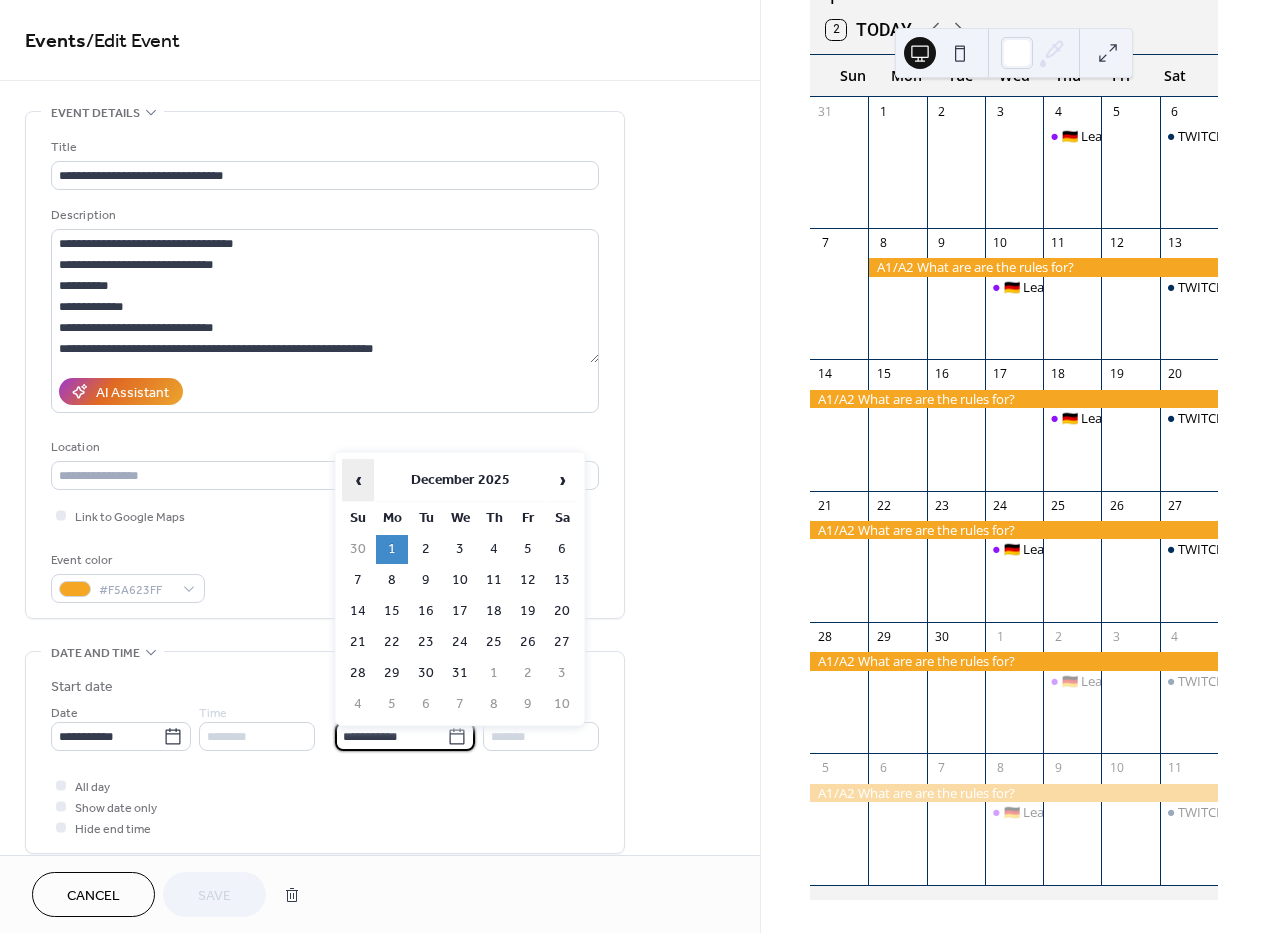 click on "‹" at bounding box center [358, 480] 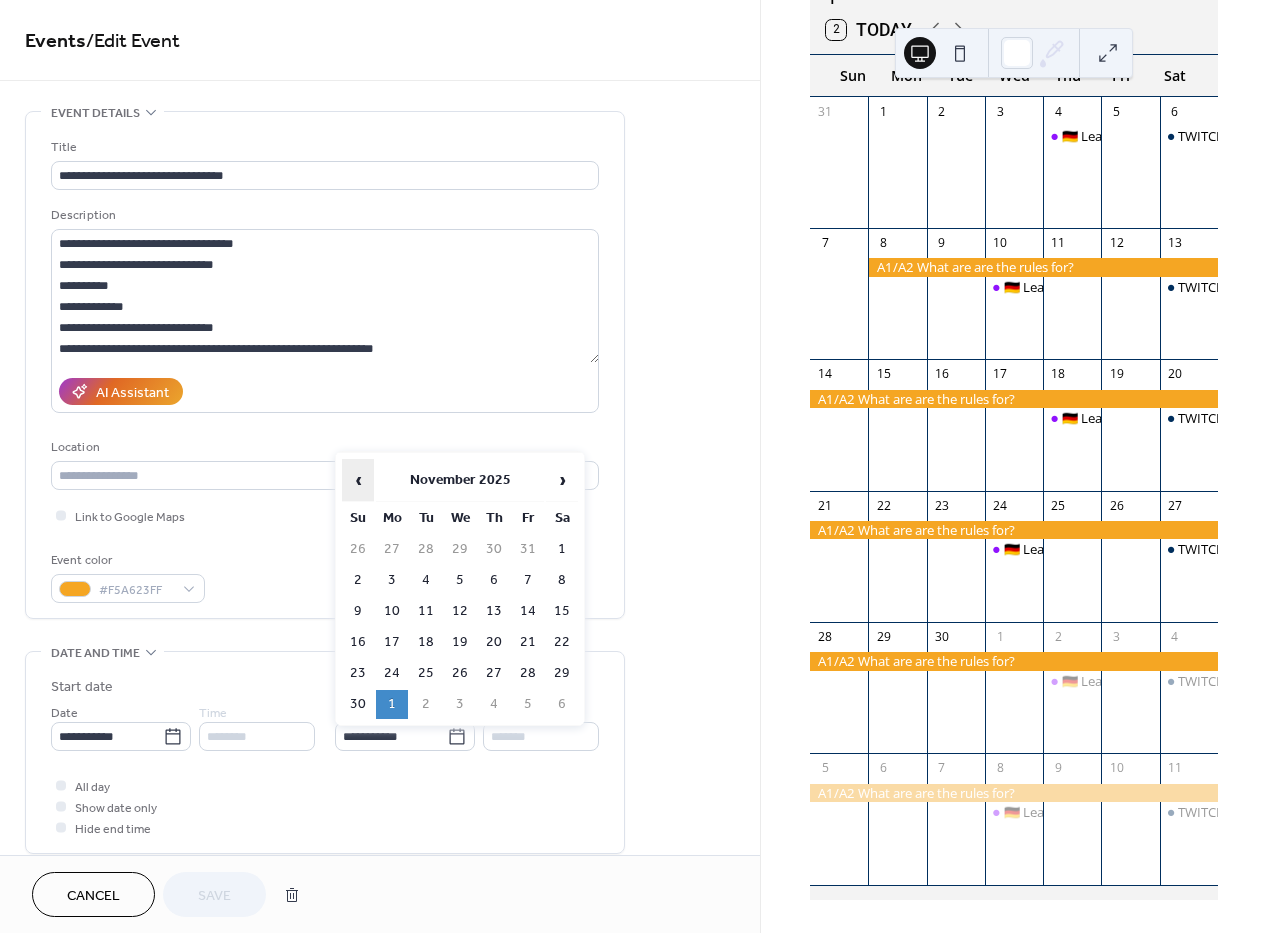 click on "‹" at bounding box center (358, 480) 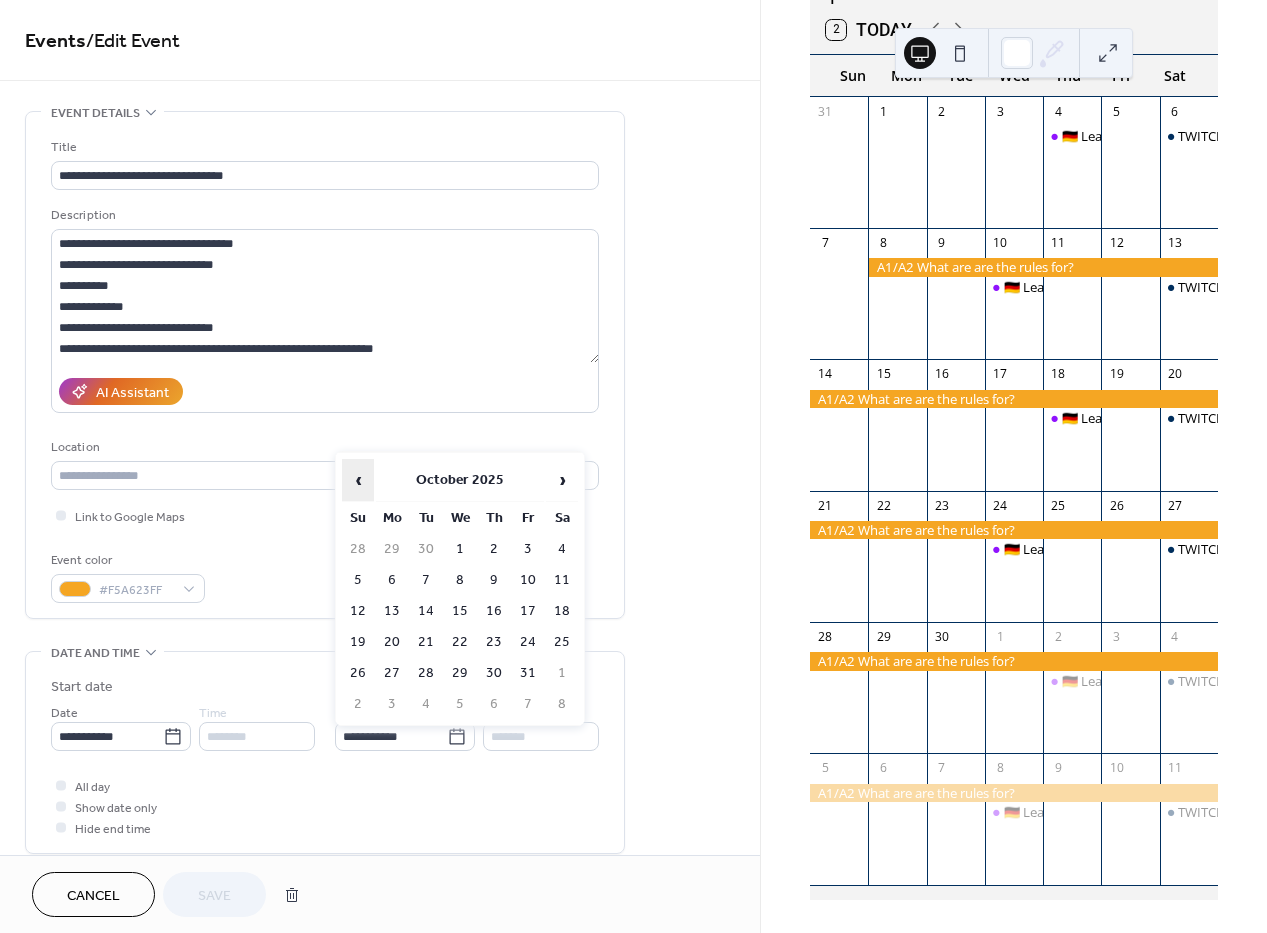 click on "‹" at bounding box center [358, 480] 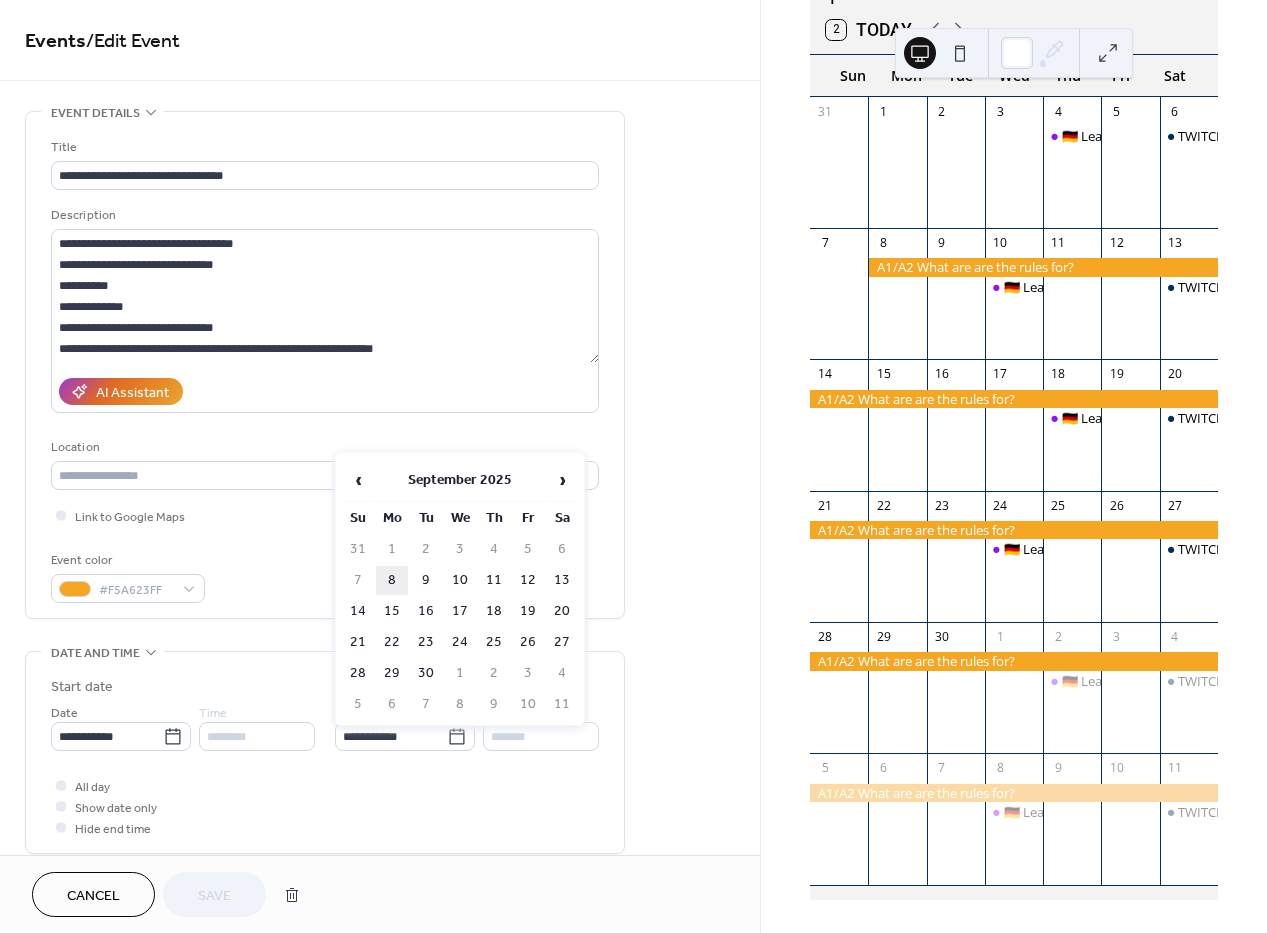 click on "8" at bounding box center (392, 580) 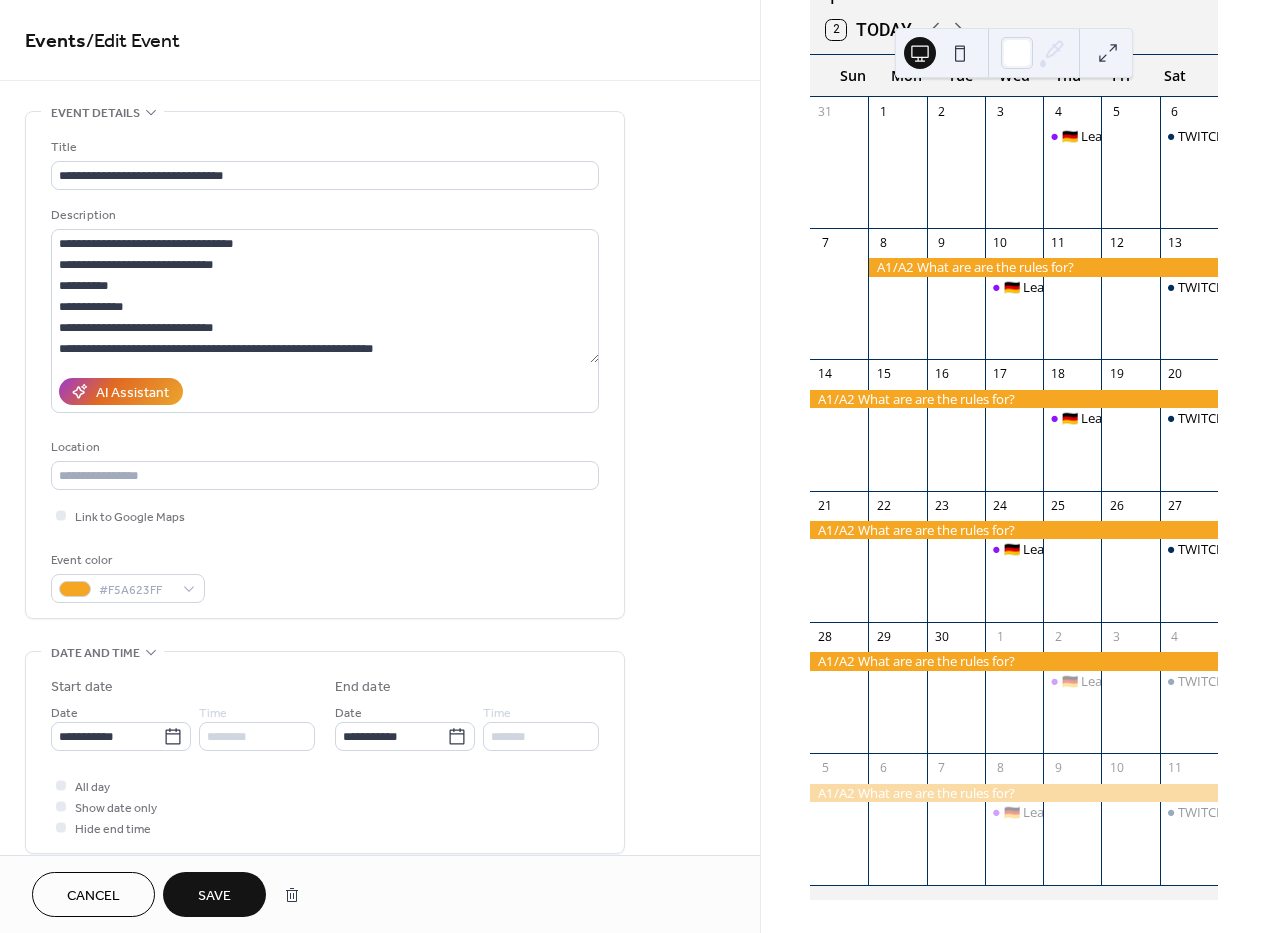 click on "Save" at bounding box center [214, 894] 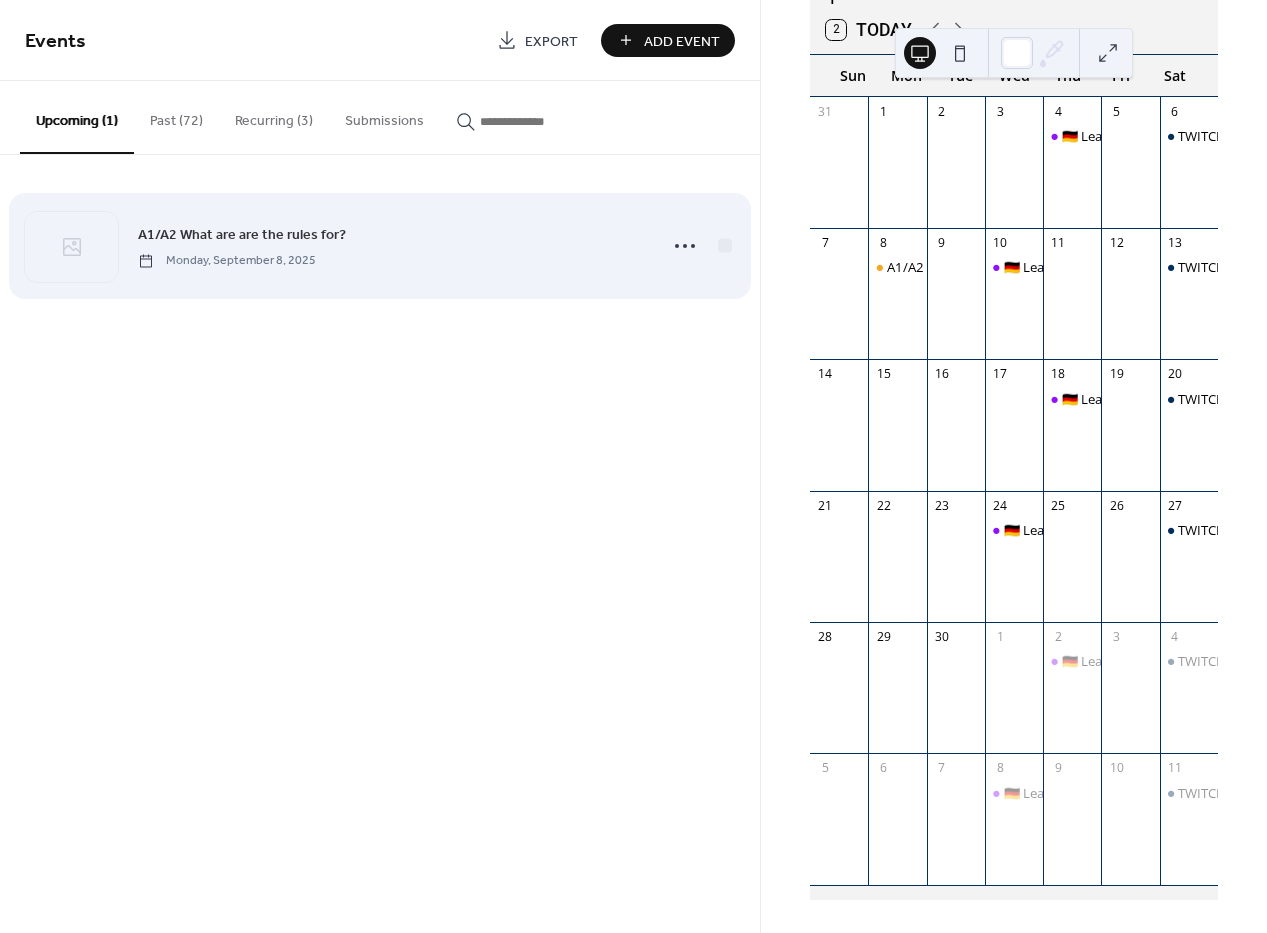 click on "Monday, September 8, 2025" at bounding box center (227, 261) 